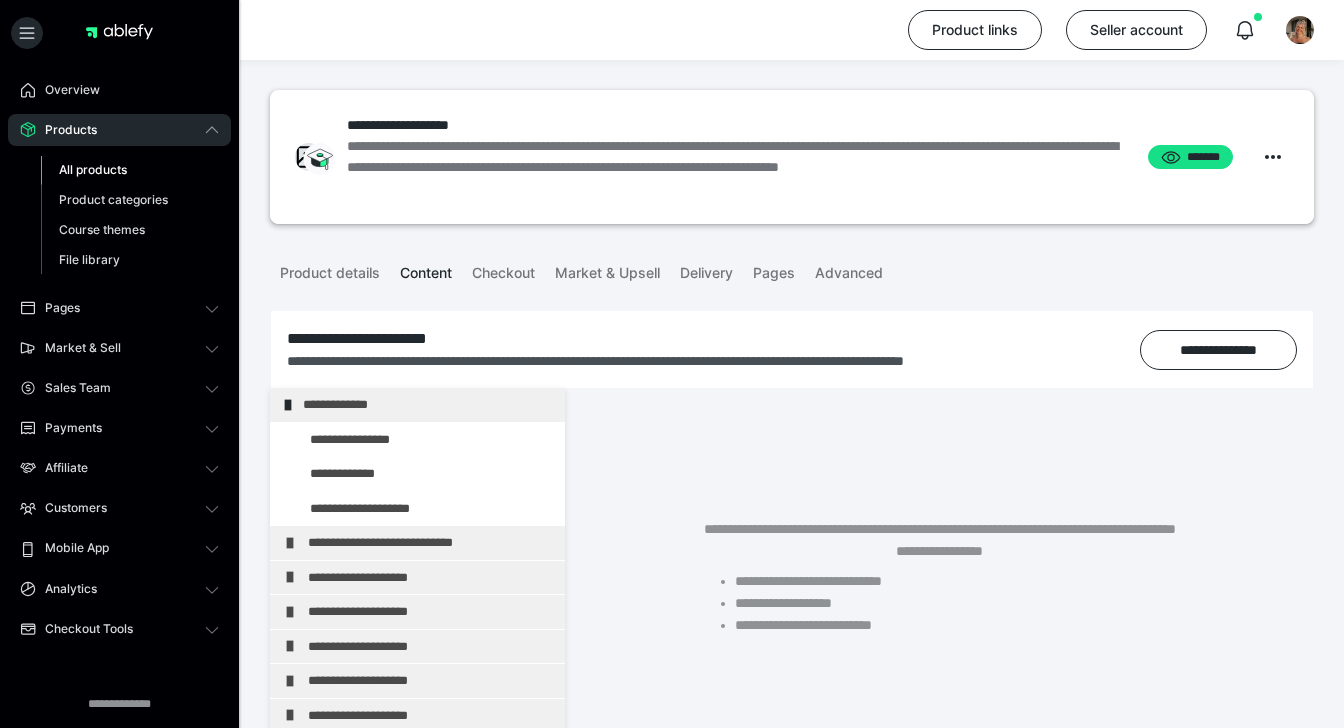 scroll, scrollTop: 0, scrollLeft: 0, axis: both 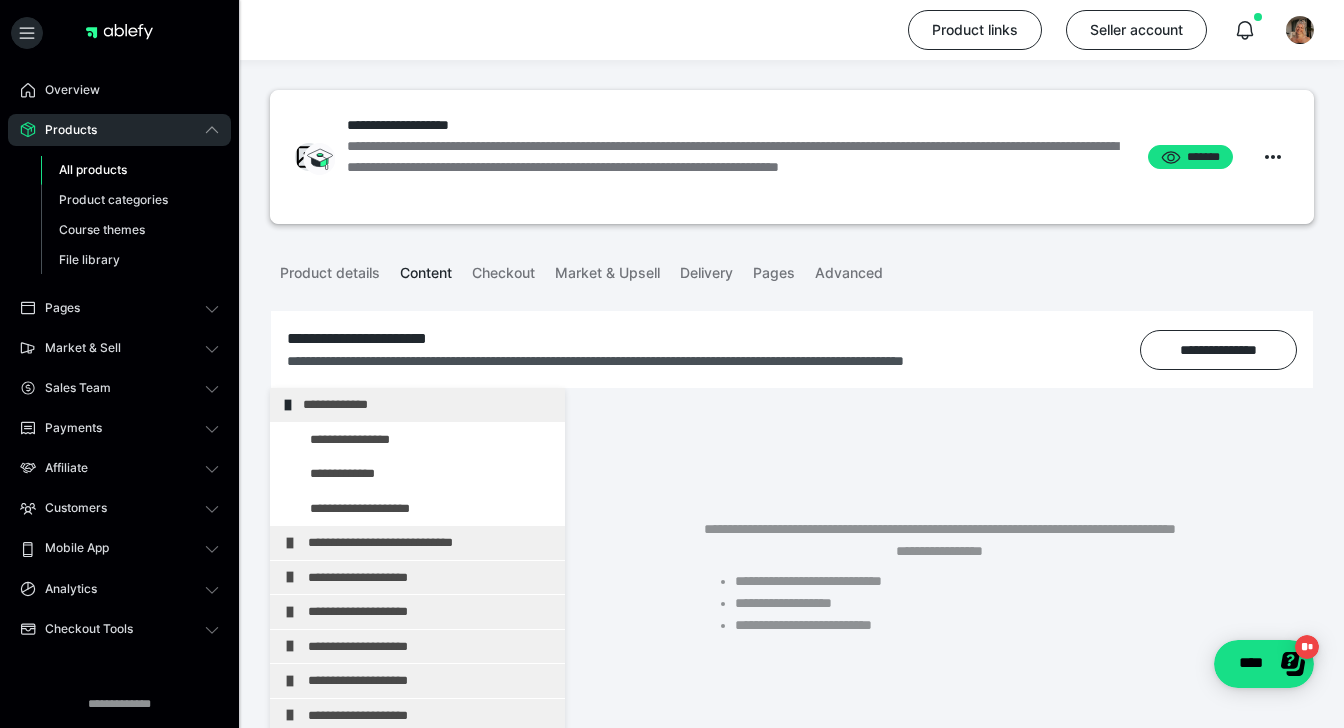 click on "Product links Seller account" at bounding box center [672, 30] 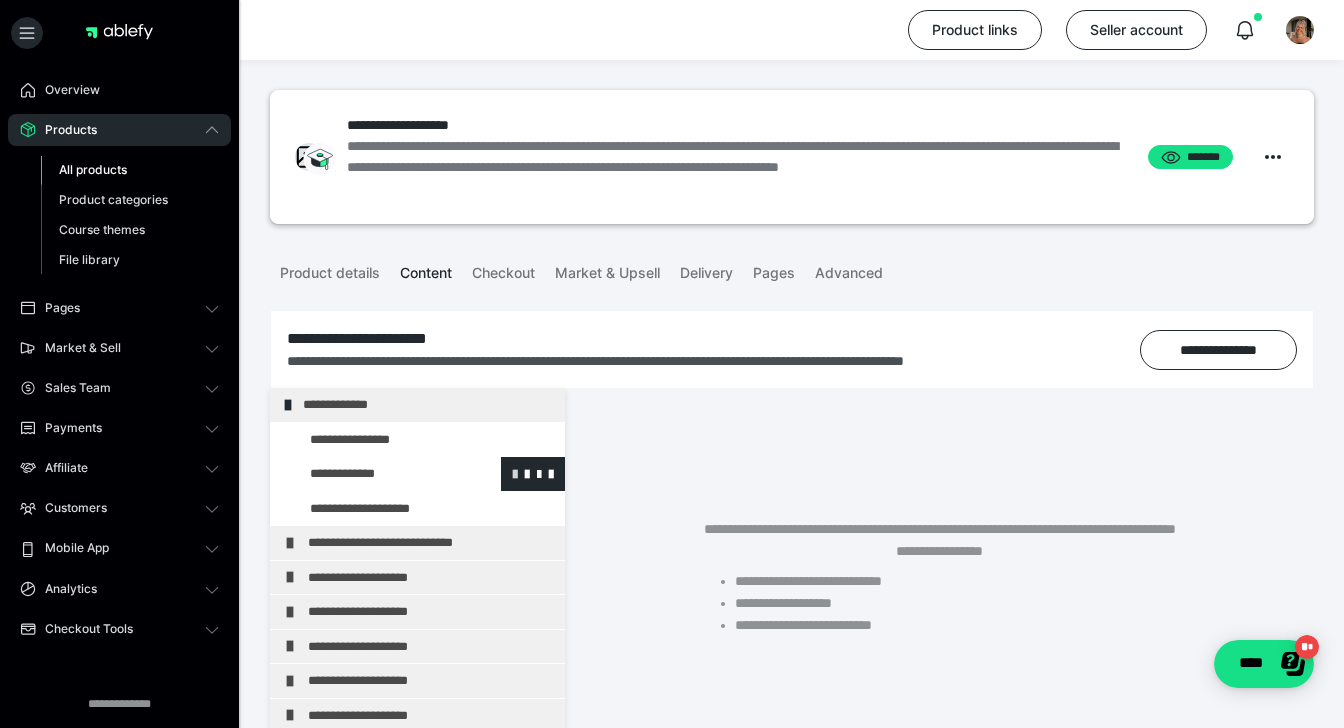 scroll, scrollTop: 128, scrollLeft: 0, axis: vertical 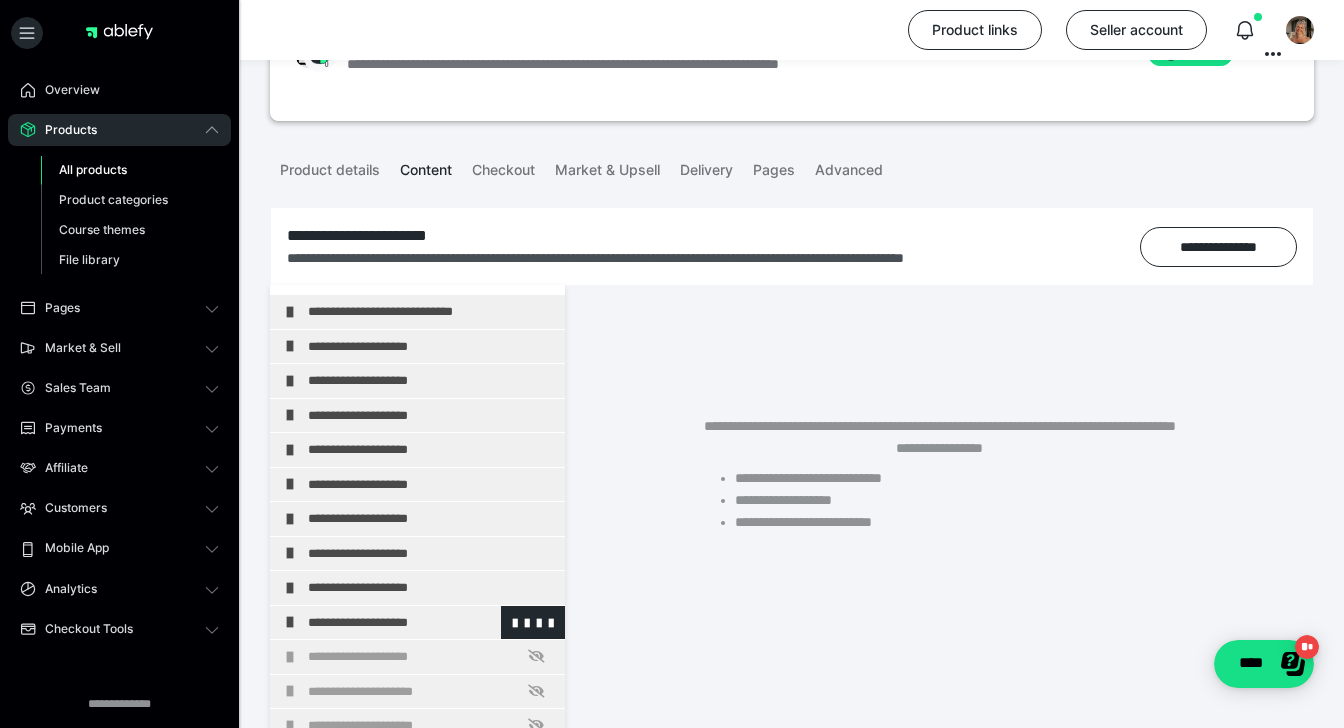 click at bounding box center [290, 622] 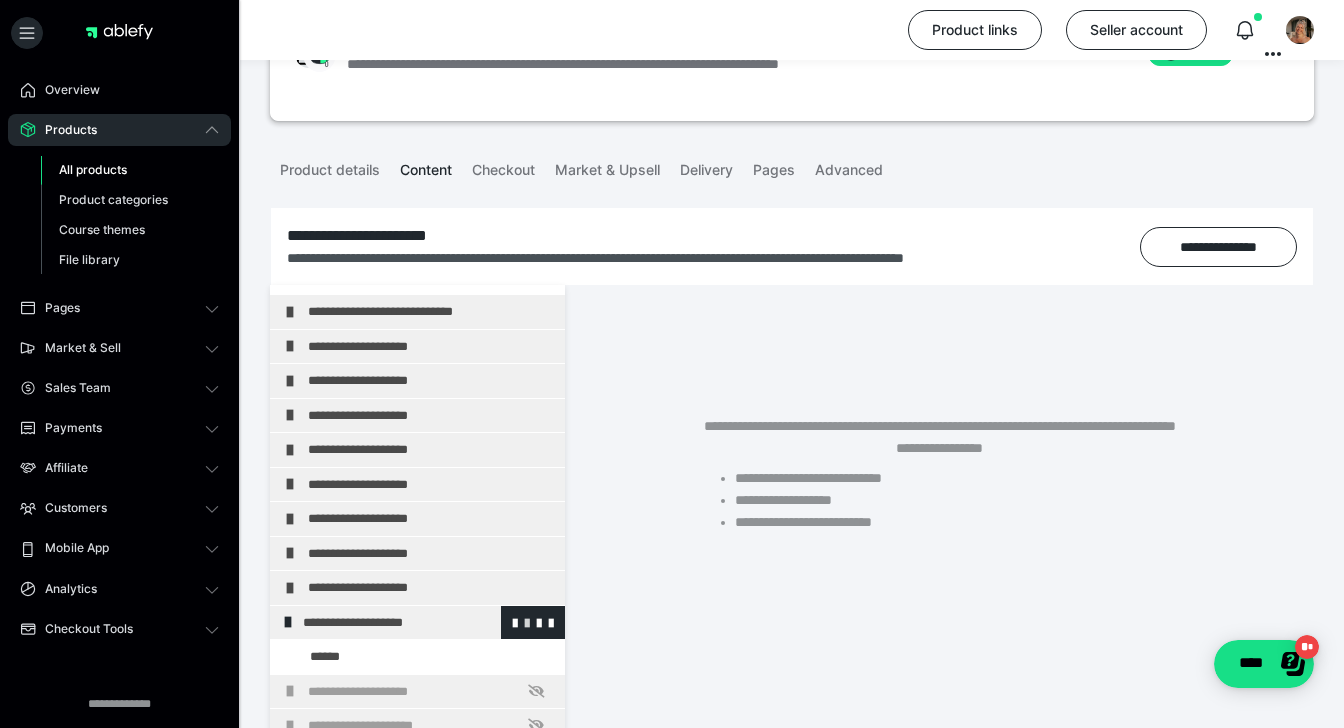click at bounding box center (527, 622) 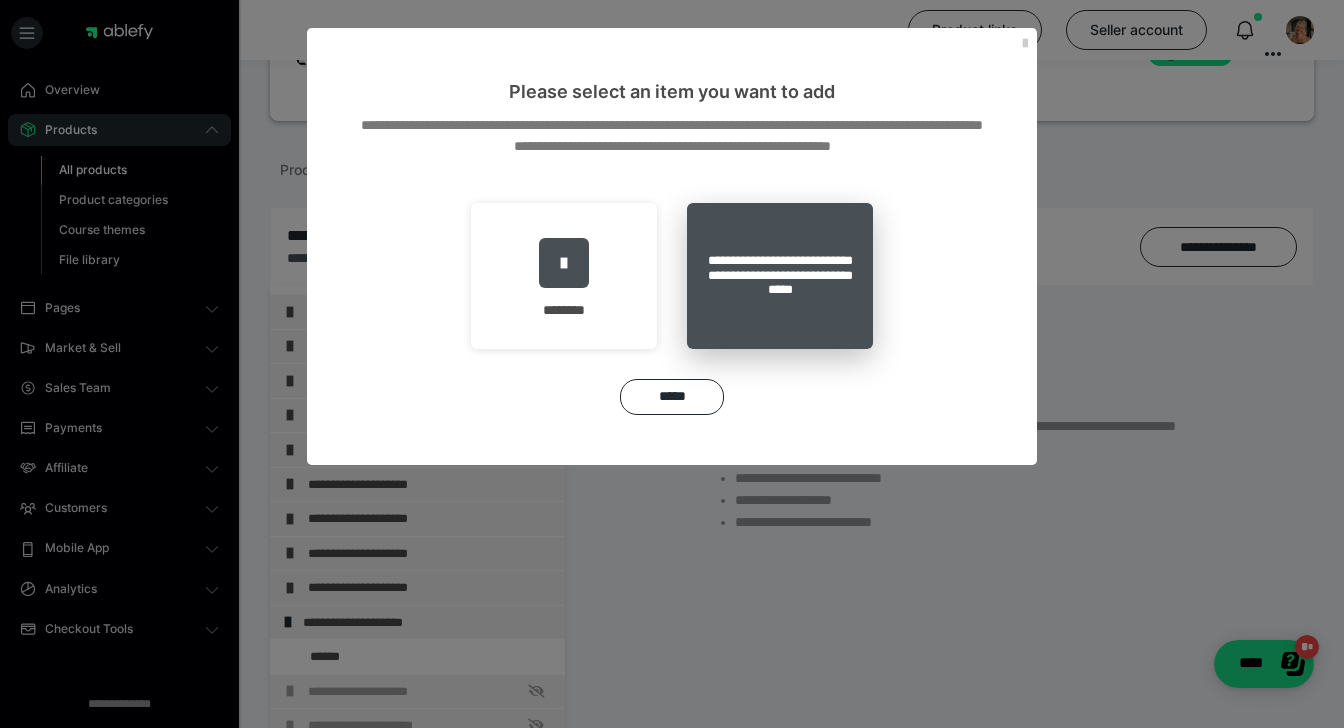 click on "**********" at bounding box center [780, 276] 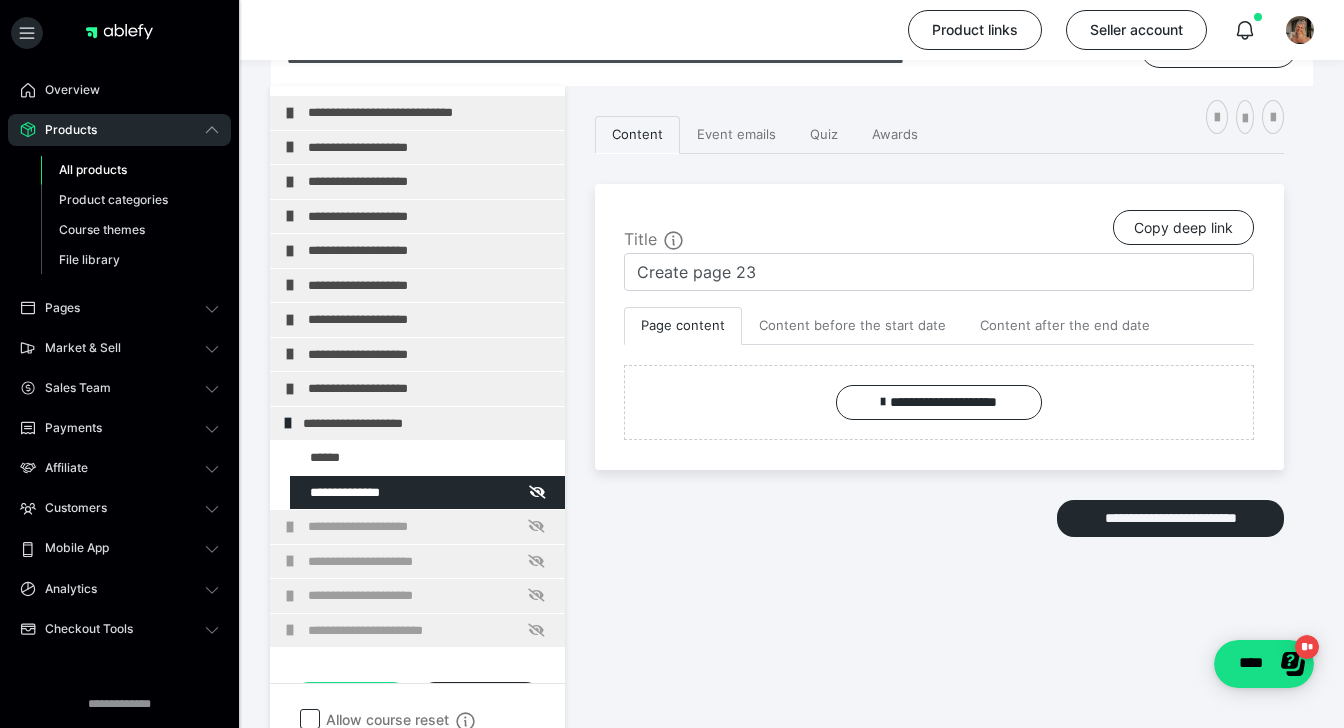 scroll, scrollTop: 328, scrollLeft: 0, axis: vertical 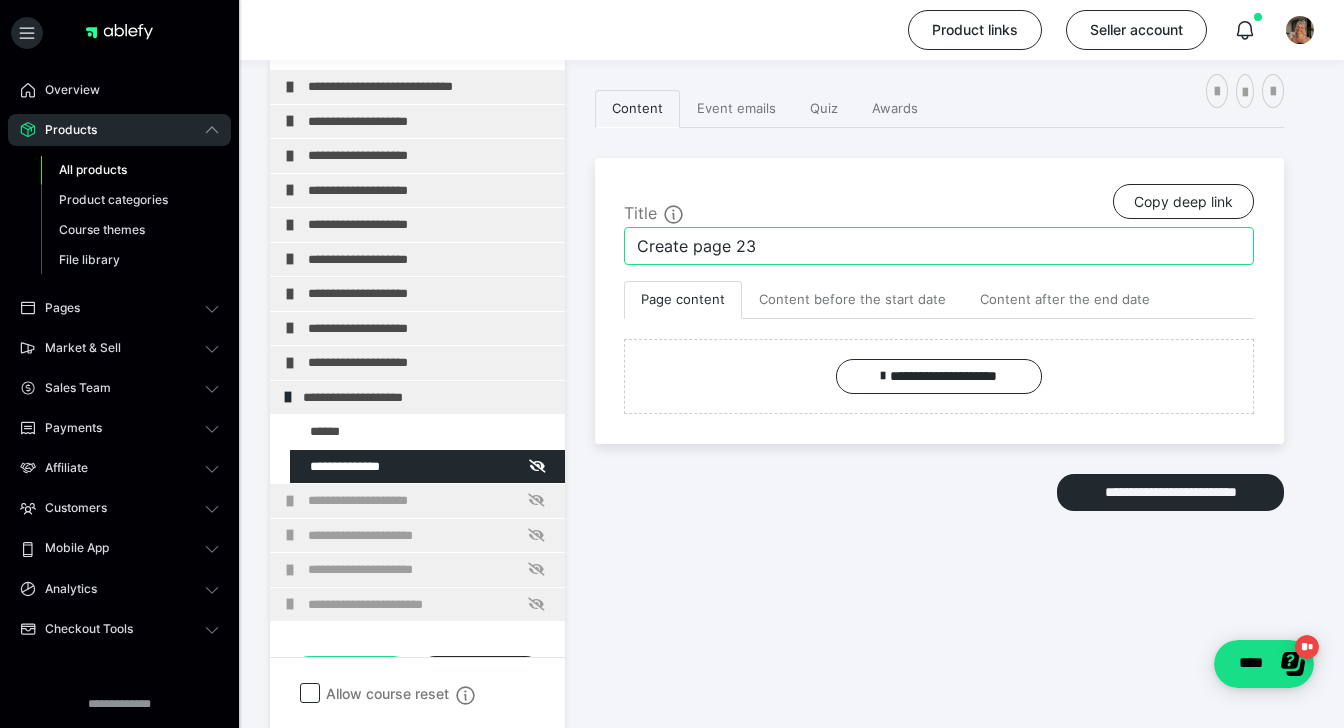 click on "Create page 23" at bounding box center (939, 246) 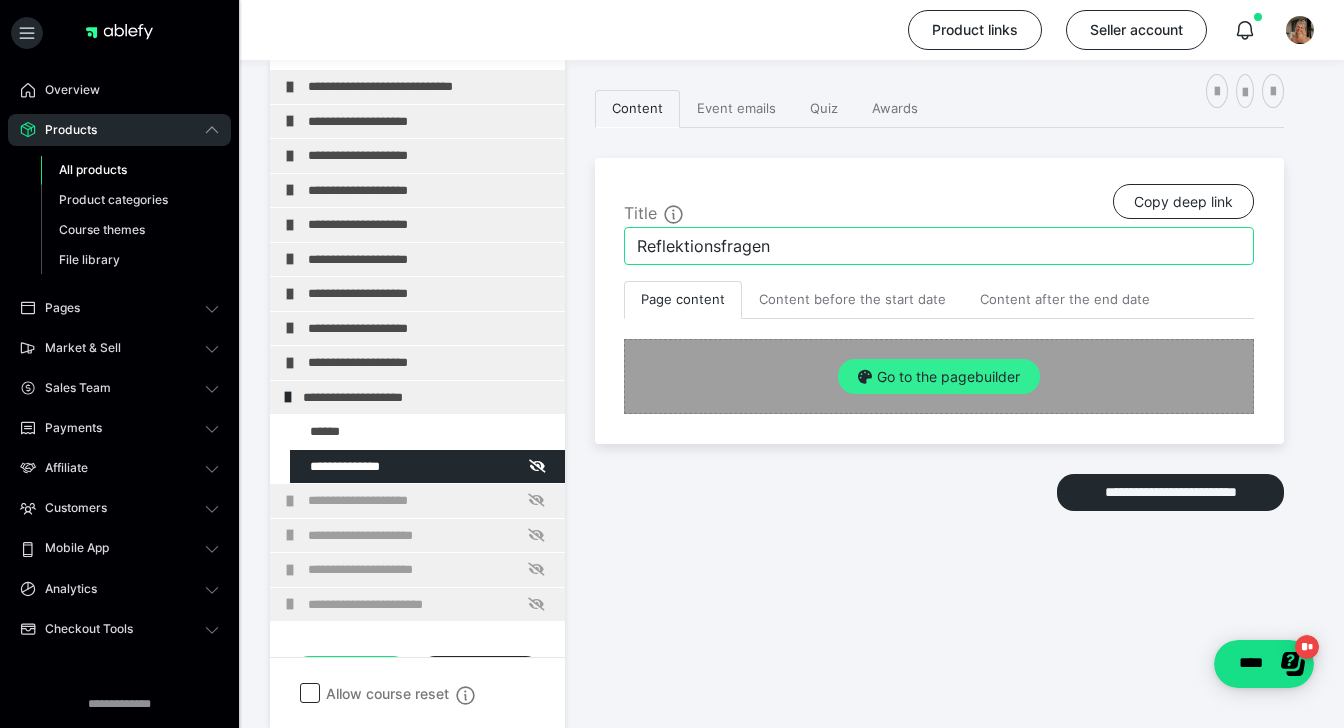 type on "Reflektionsfragen" 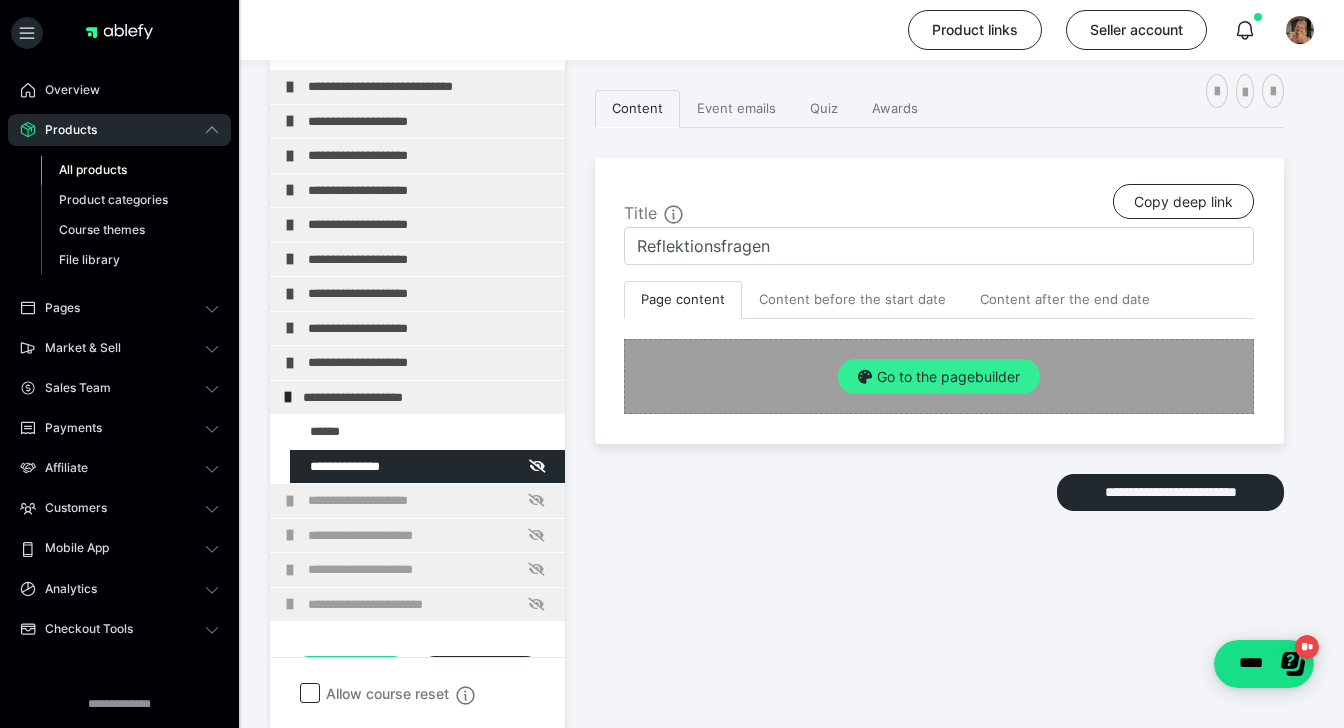 click on "Go to the pagebuilder" at bounding box center [939, 377] 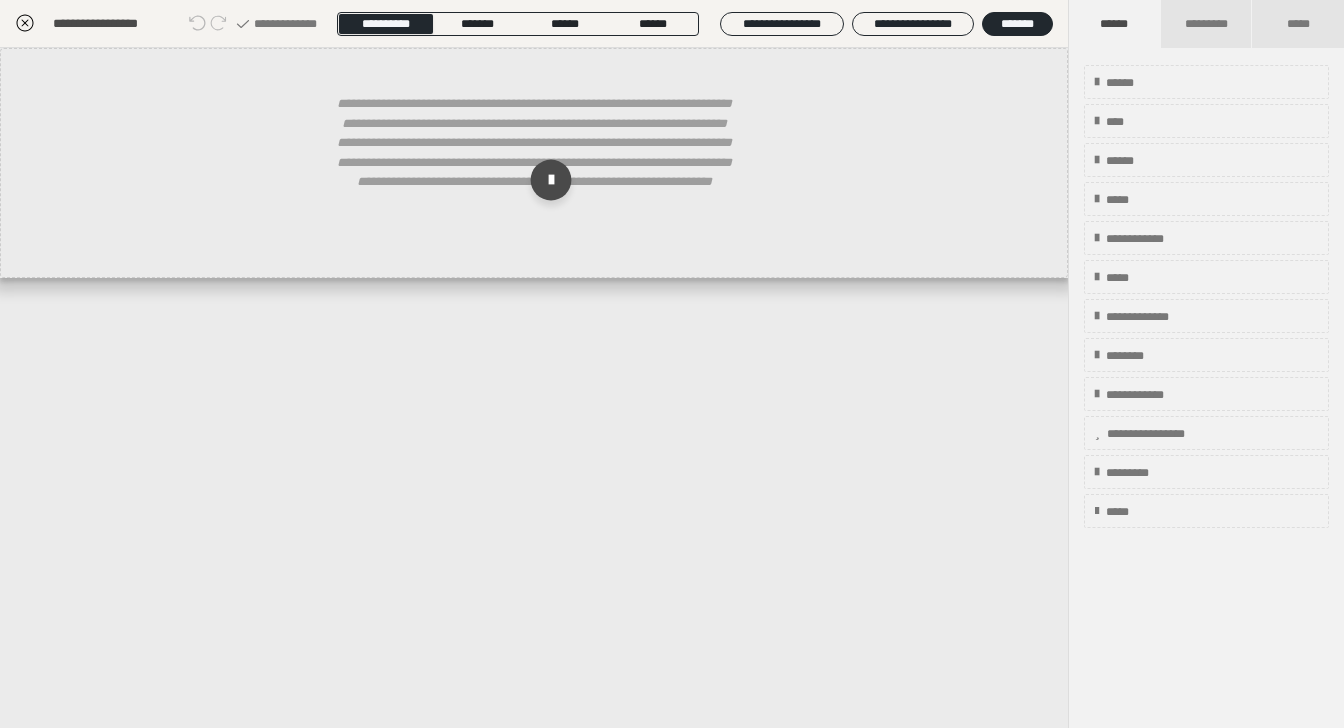 click at bounding box center [551, 180] 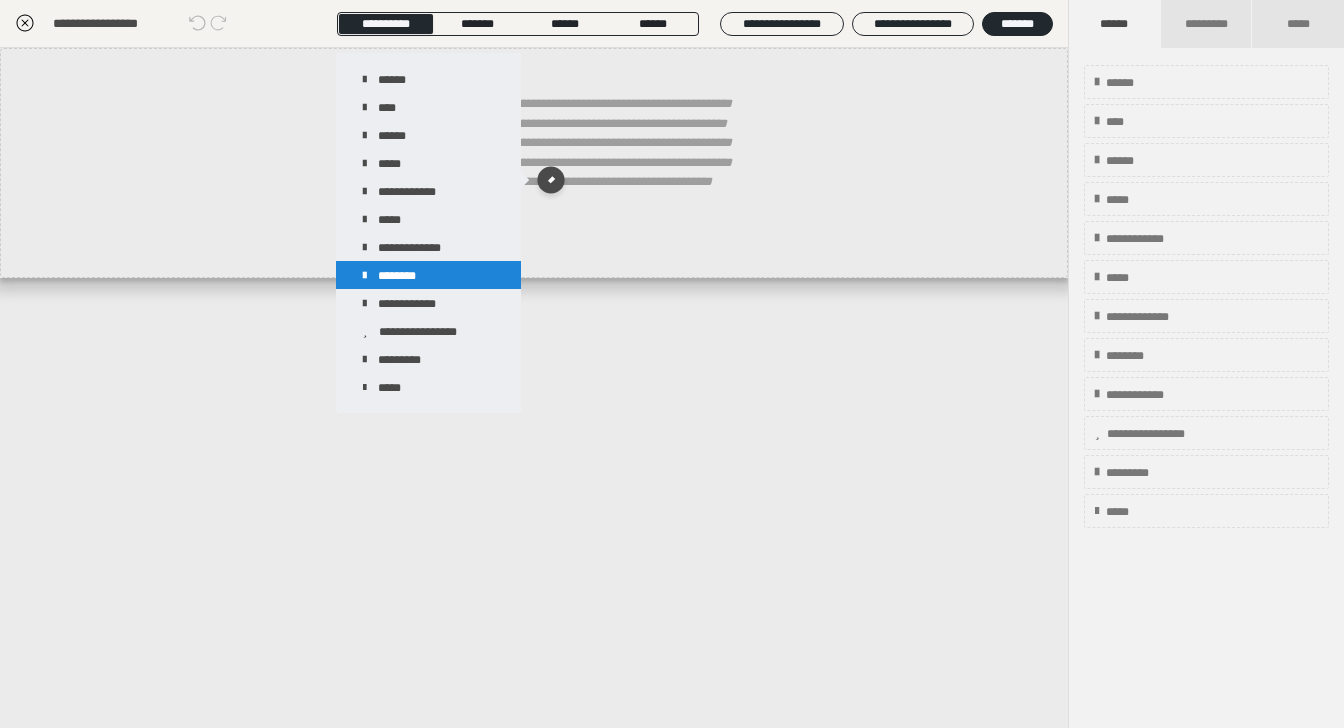 click on "********" at bounding box center [428, 275] 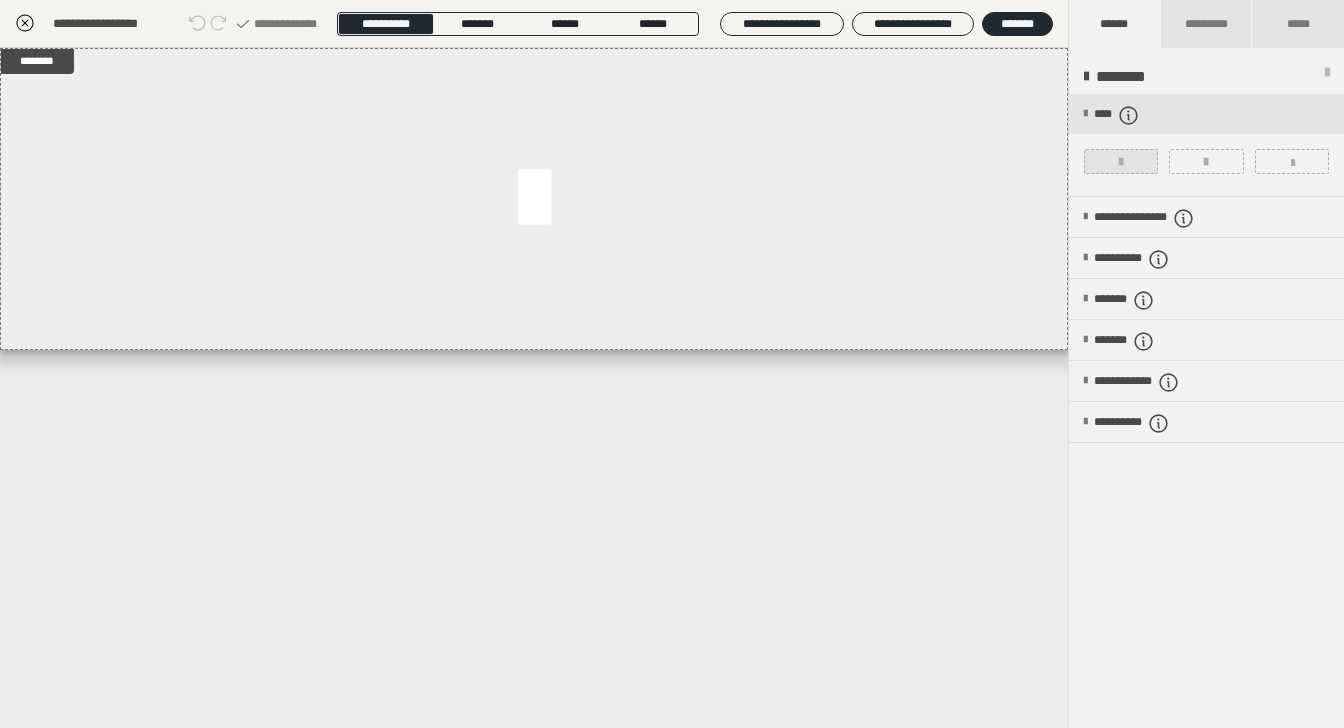 click at bounding box center (1121, 161) 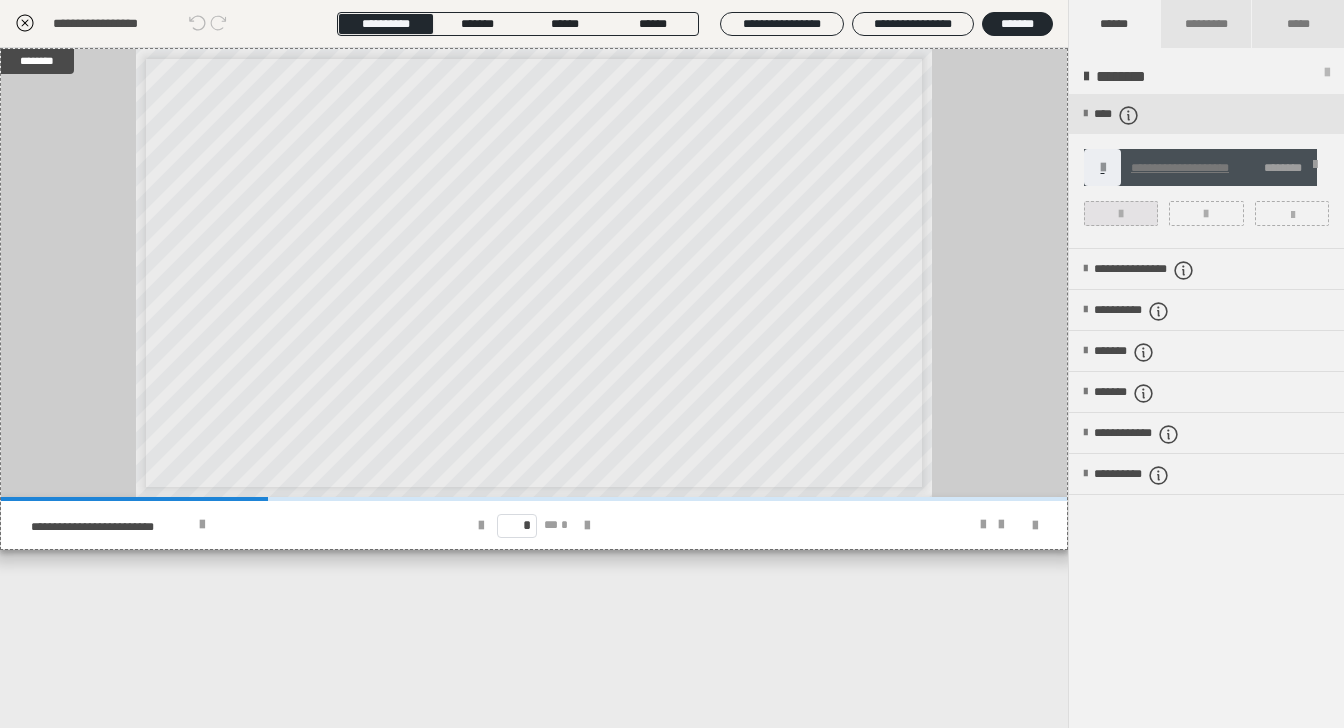 click at bounding box center (1121, 213) 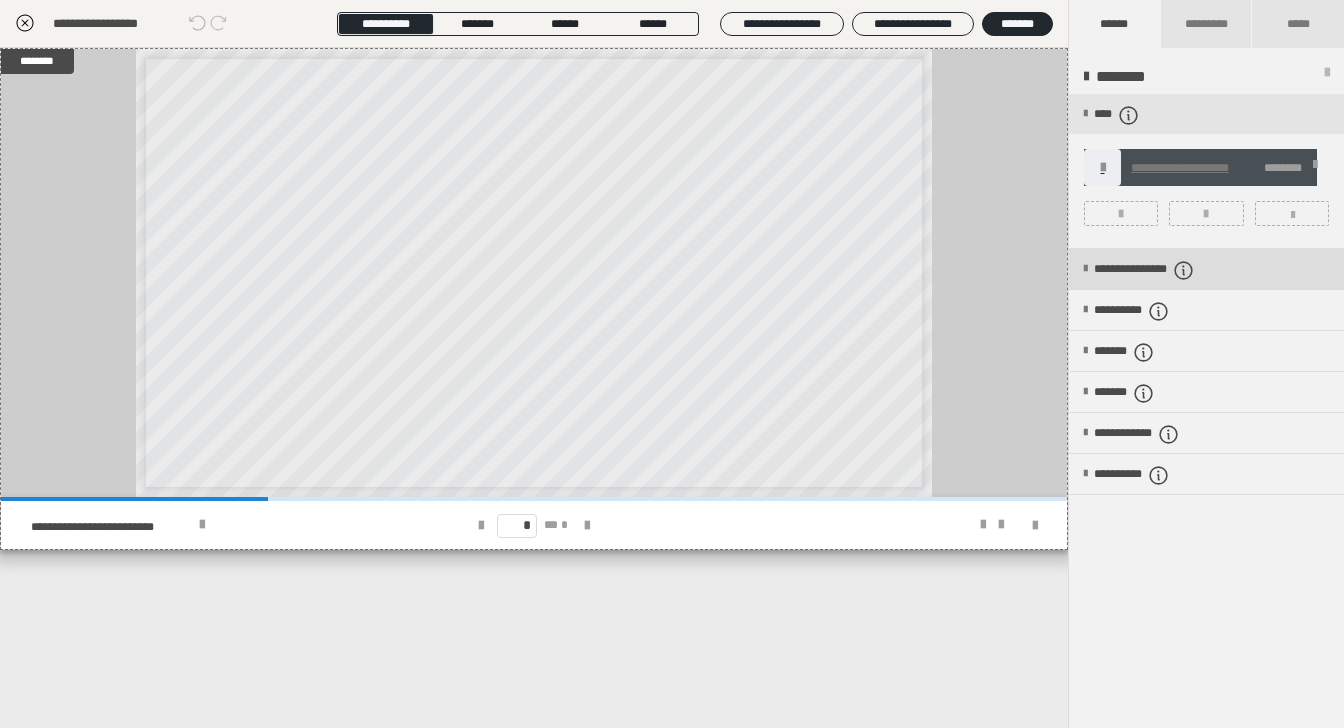 click on "**********" at bounding box center (1206, 269) 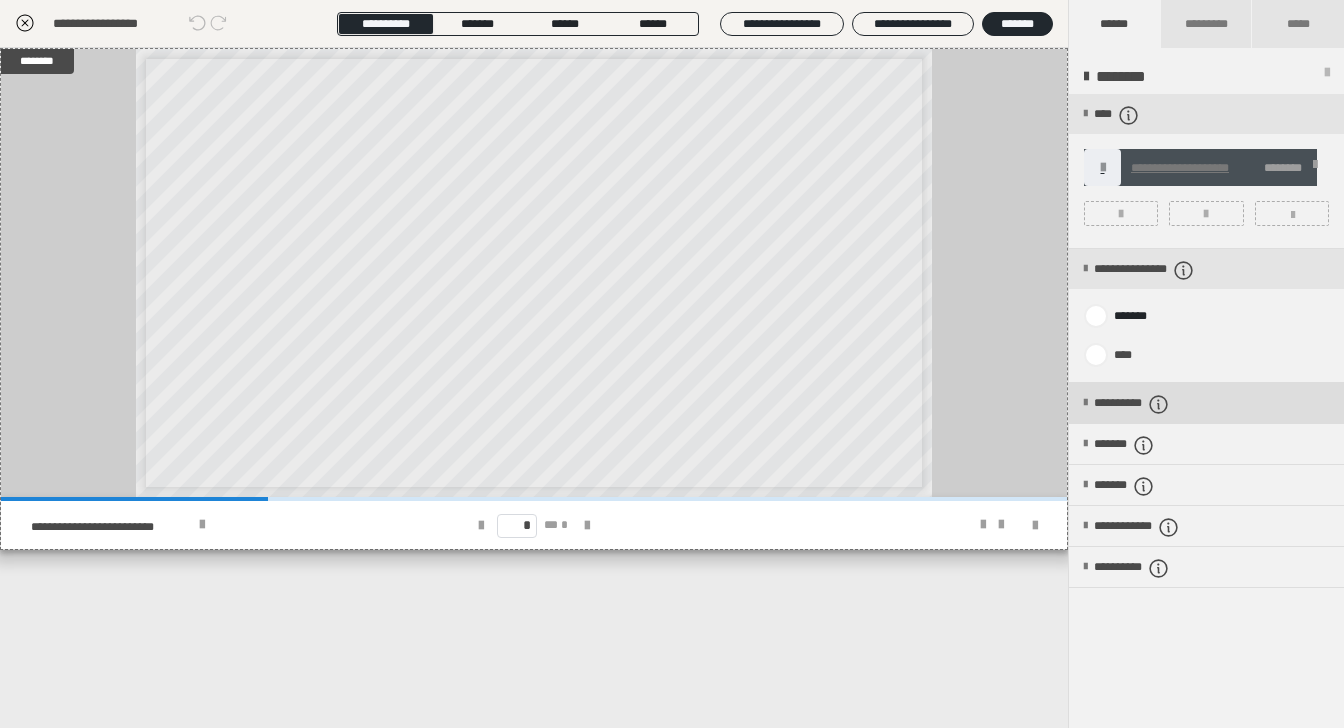 click on "**********" at bounding box center [1157, 404] 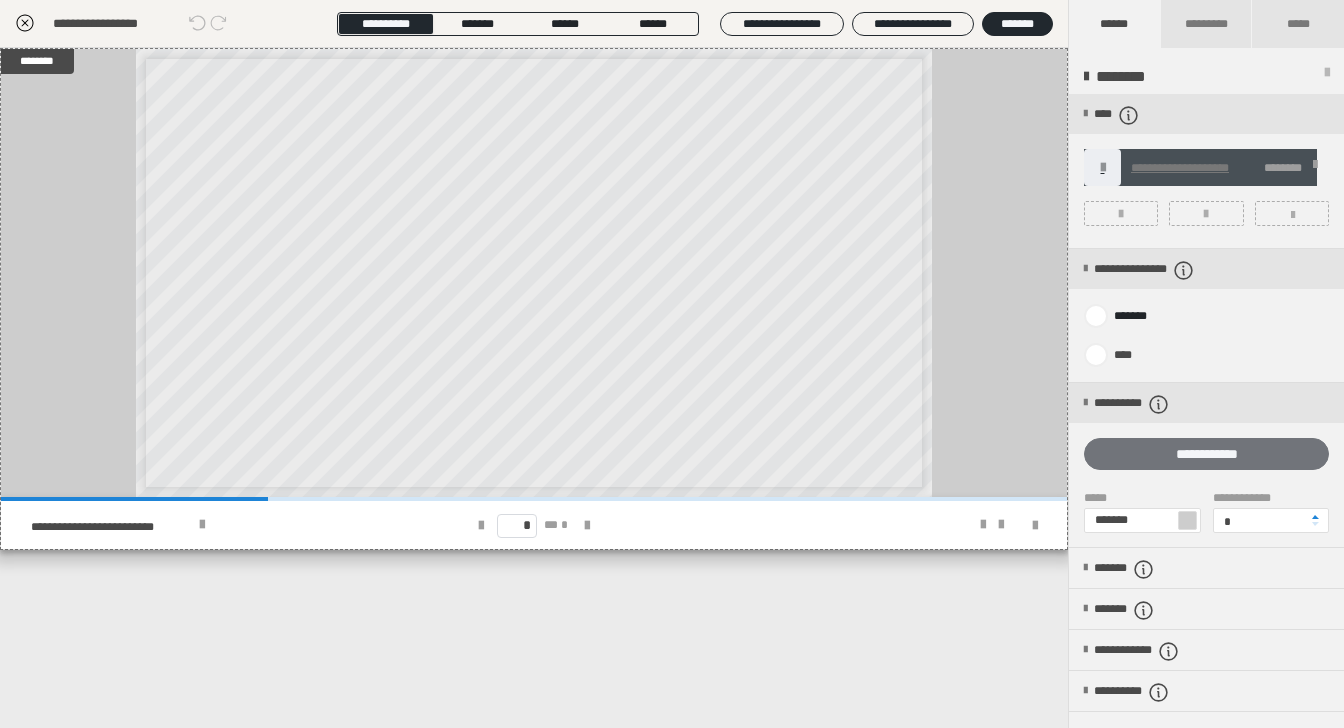 click on "**********" at bounding box center [1206, 454] 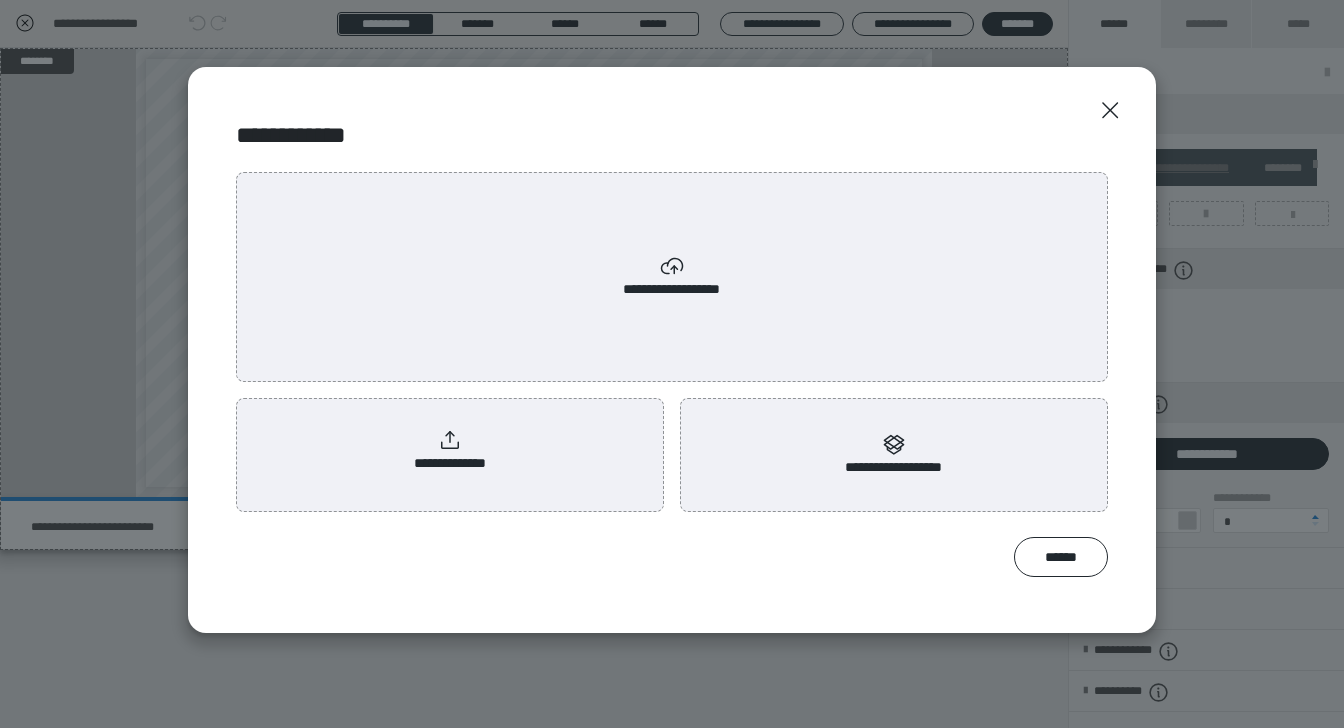 click on "**********" at bounding box center (450, 451) 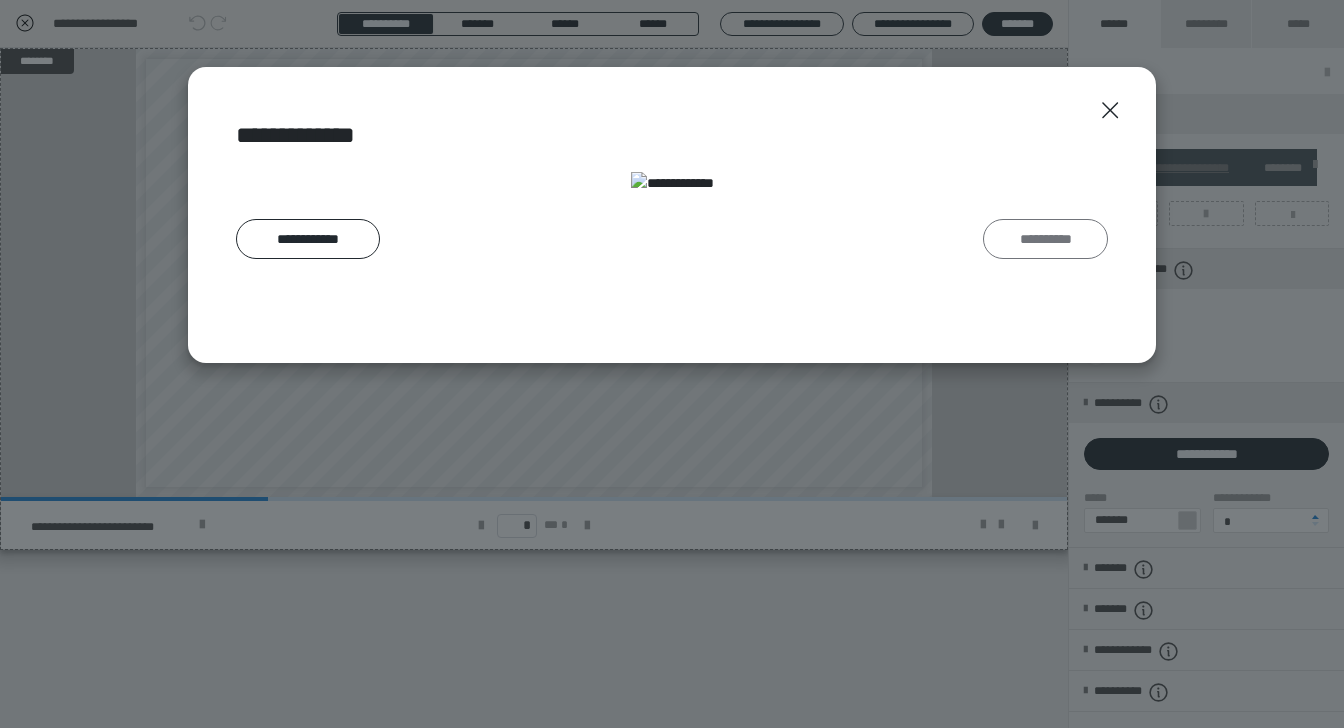 click on "**********" at bounding box center (1045, 239) 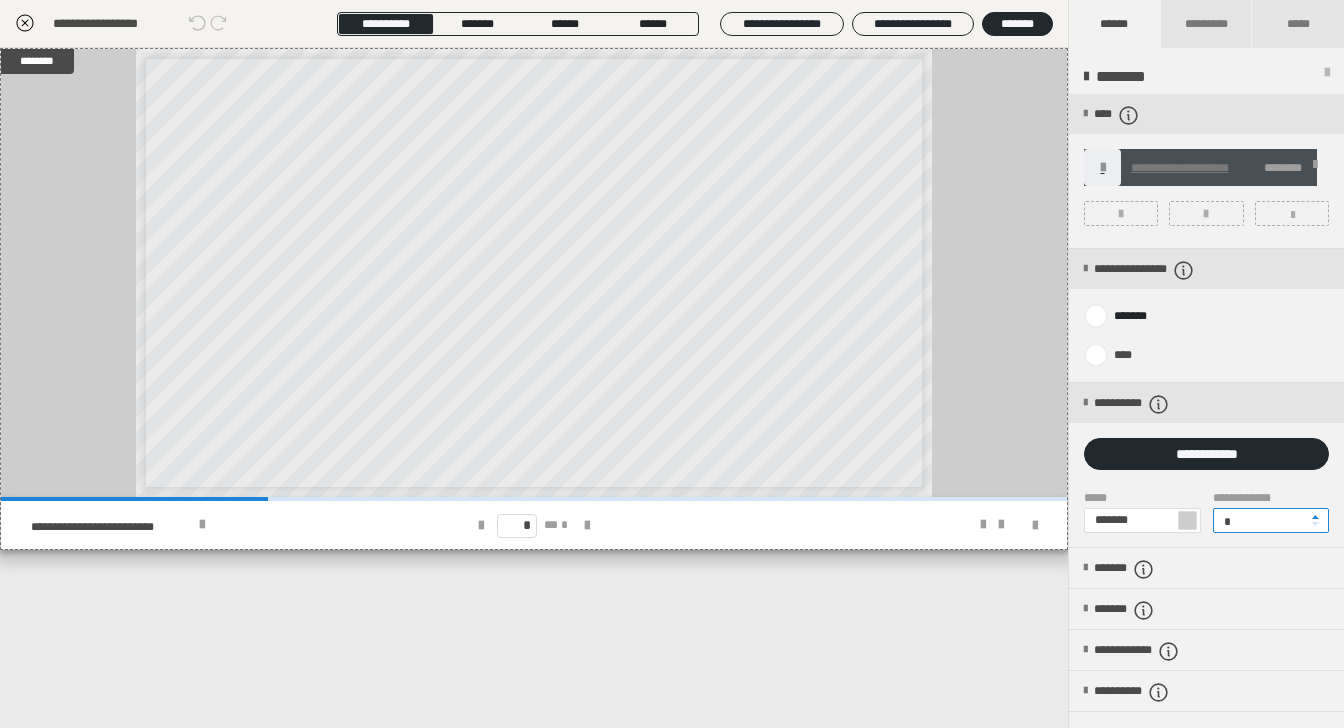 click on "*" at bounding box center [1271, 520] 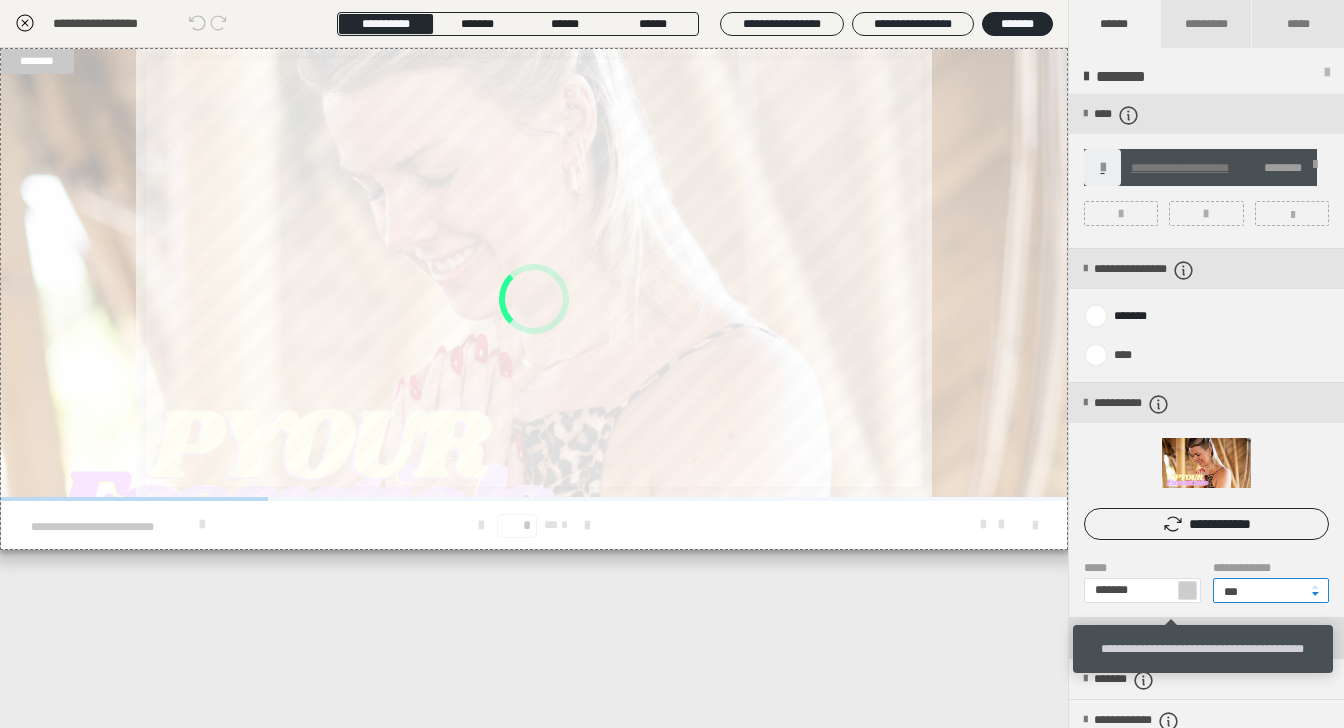 type on "***" 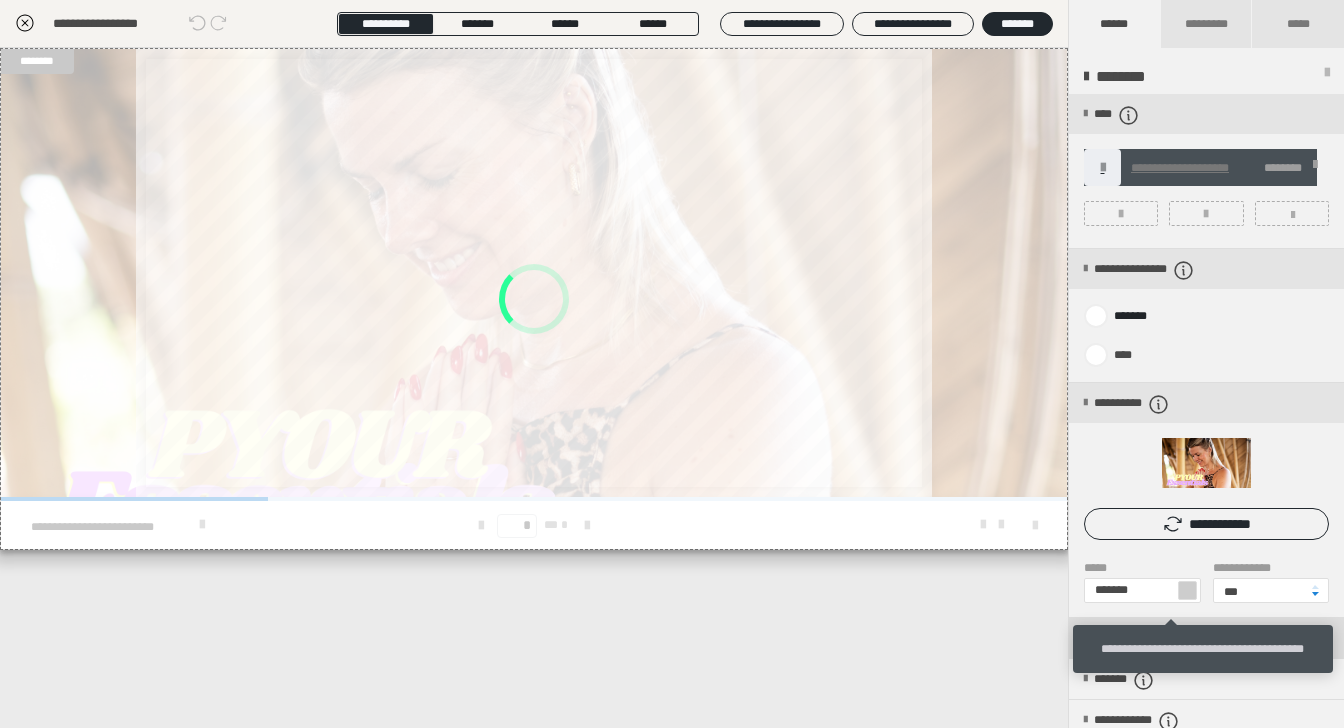 click 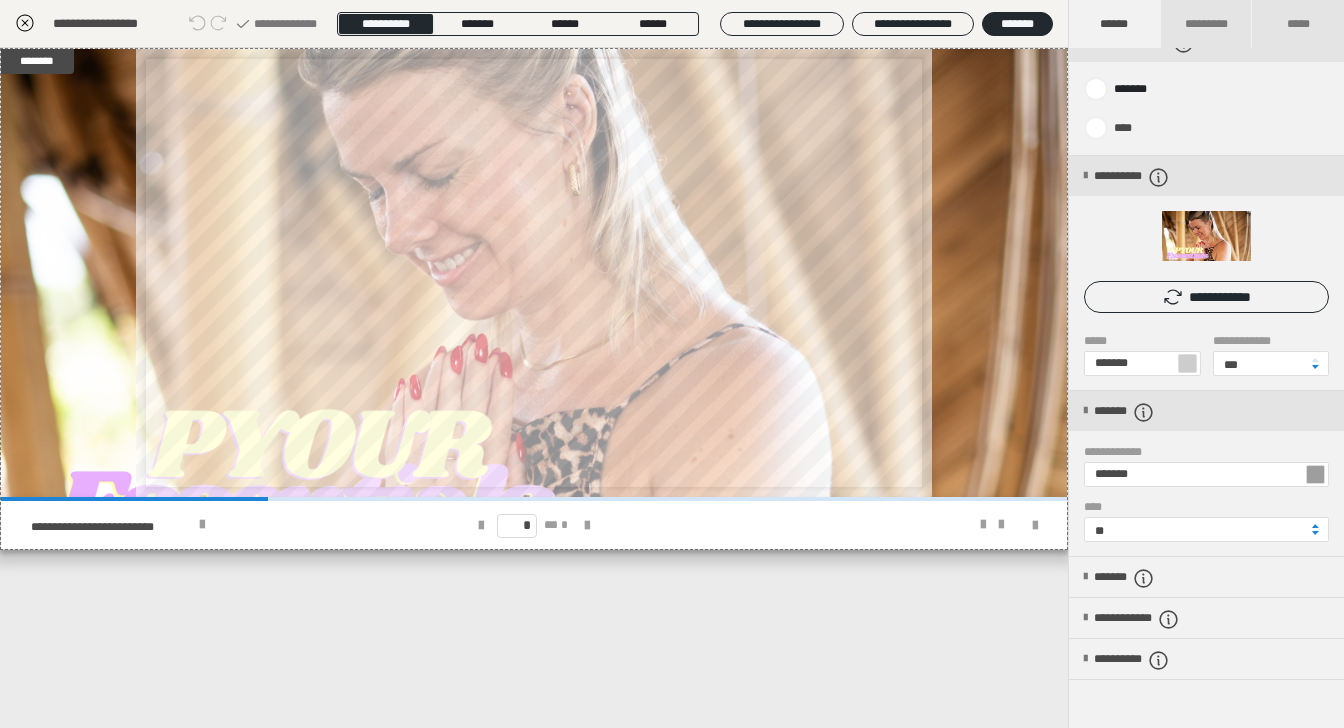 scroll, scrollTop: 245, scrollLeft: 0, axis: vertical 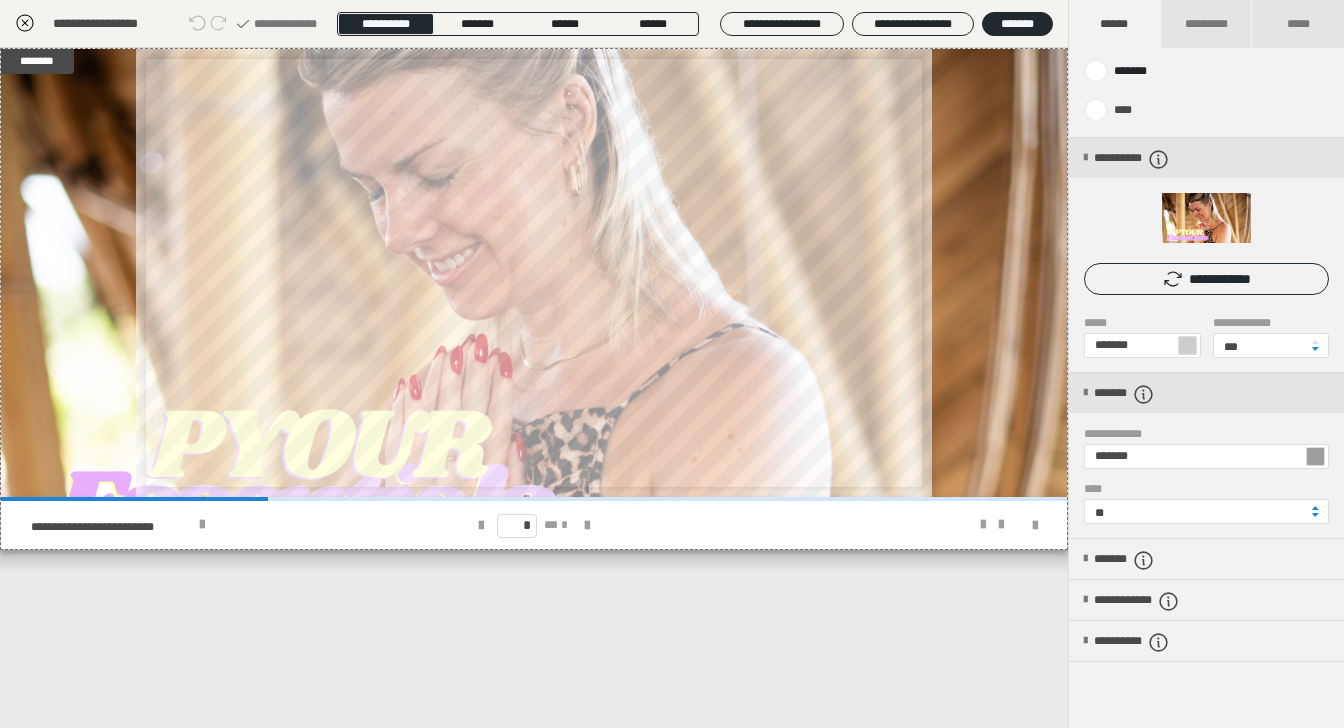 click at bounding box center (1315, 456) 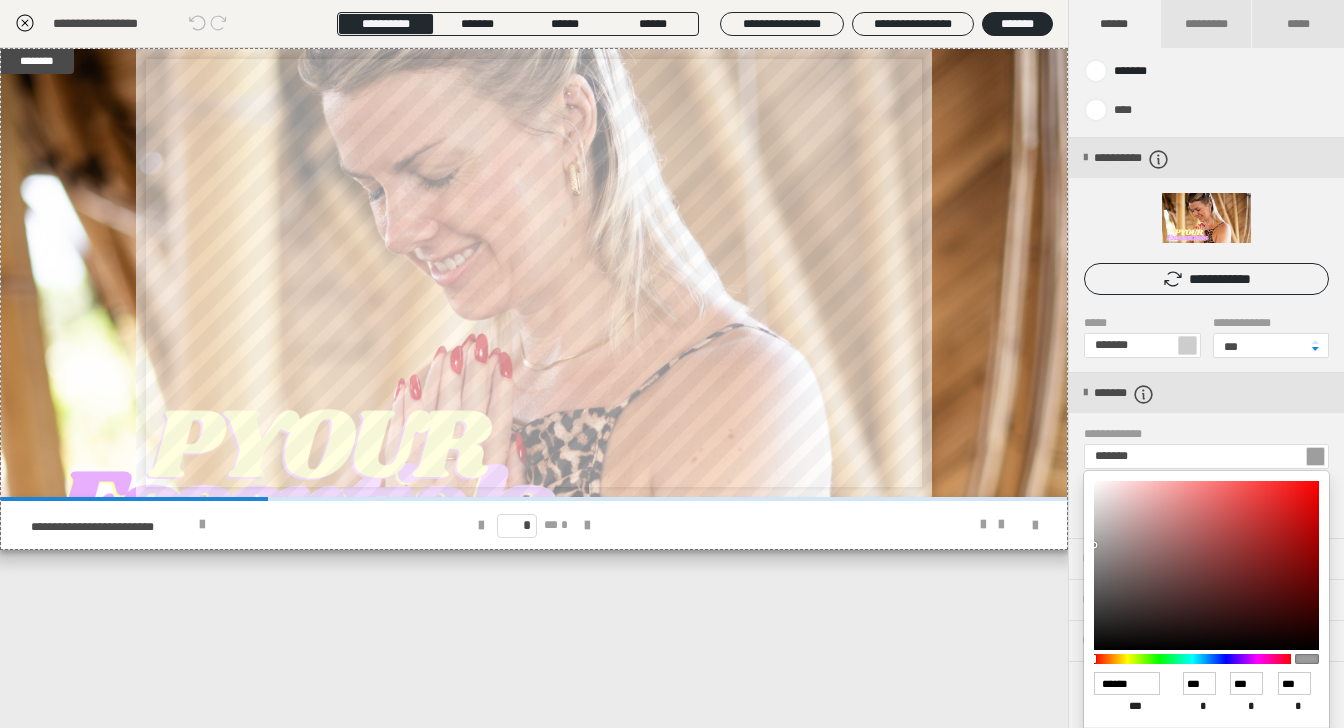 scroll, scrollTop: 431, scrollLeft: 0, axis: vertical 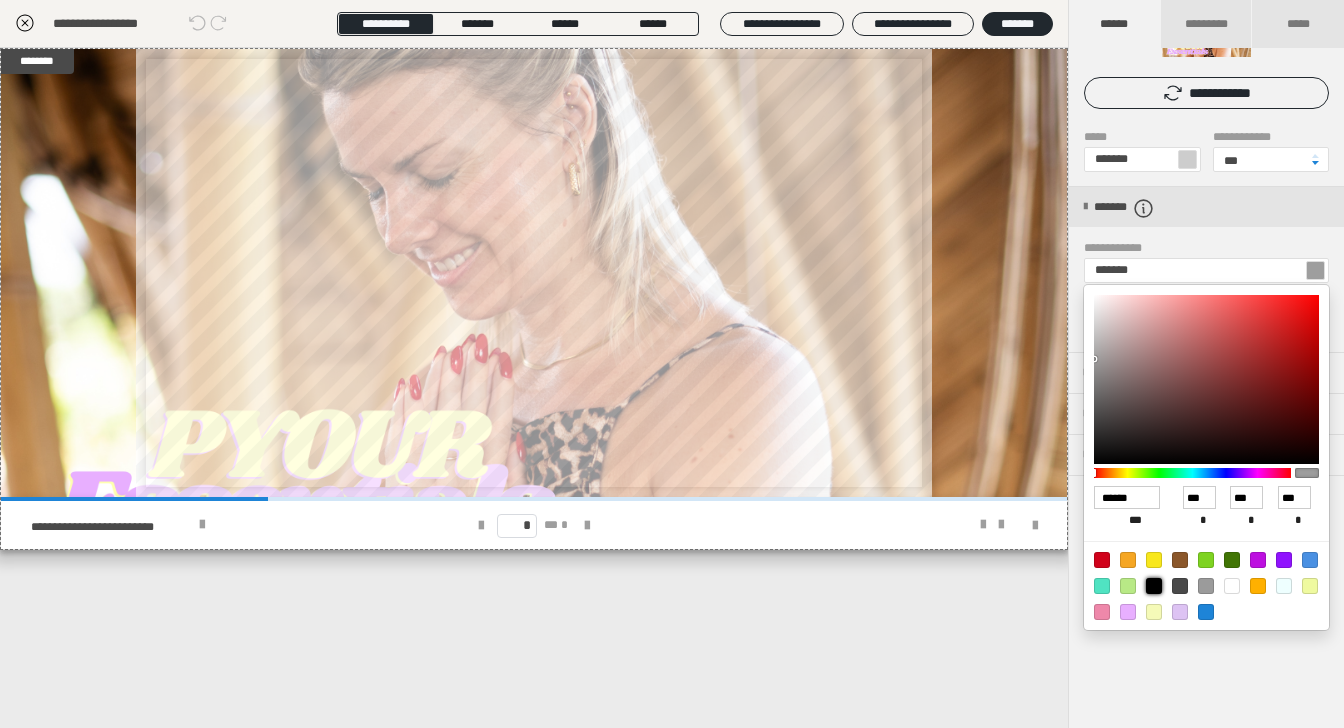 click at bounding box center (1154, 586) 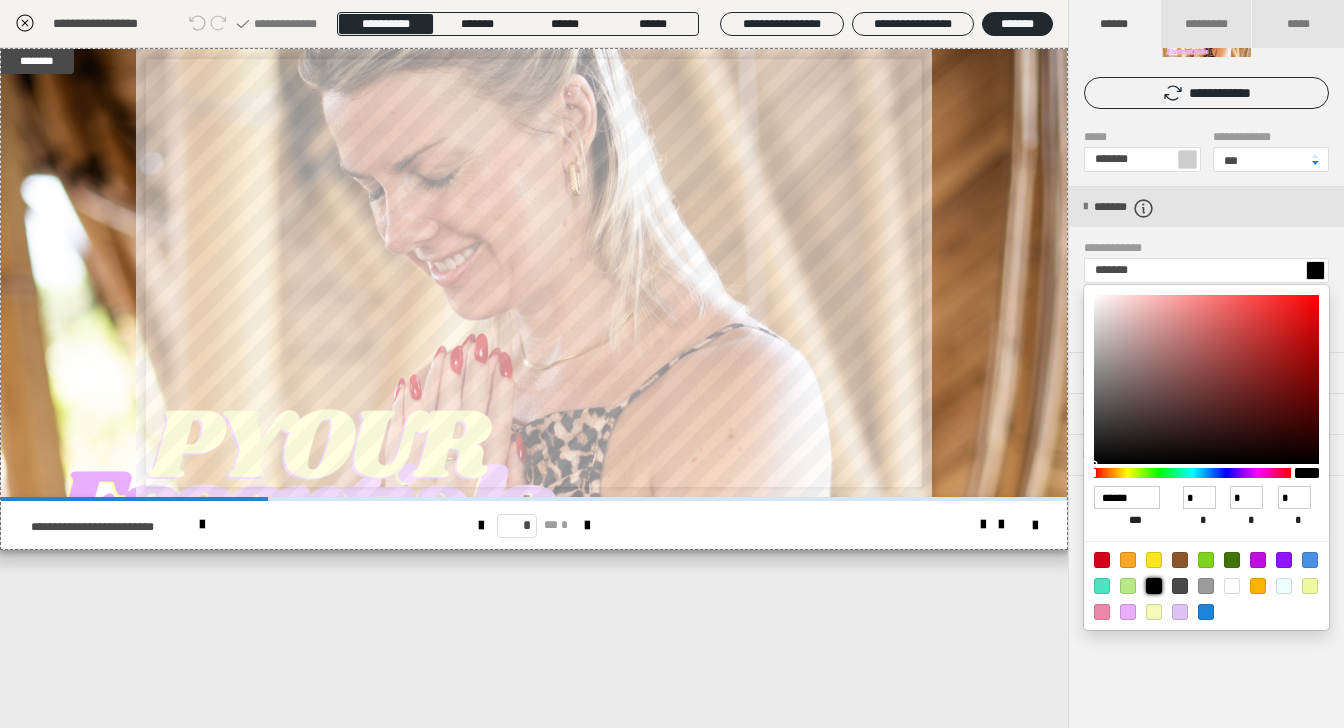 click at bounding box center (672, 364) 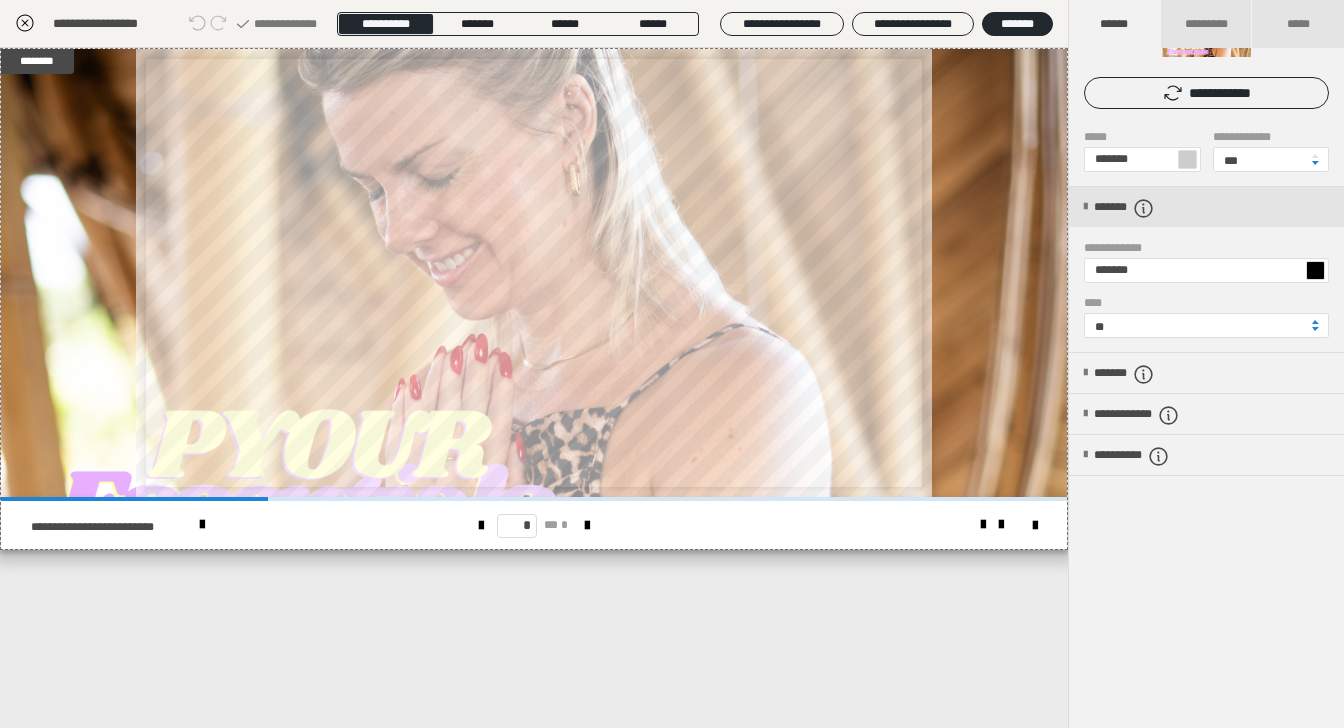 click on "**********" at bounding box center [534, 388] 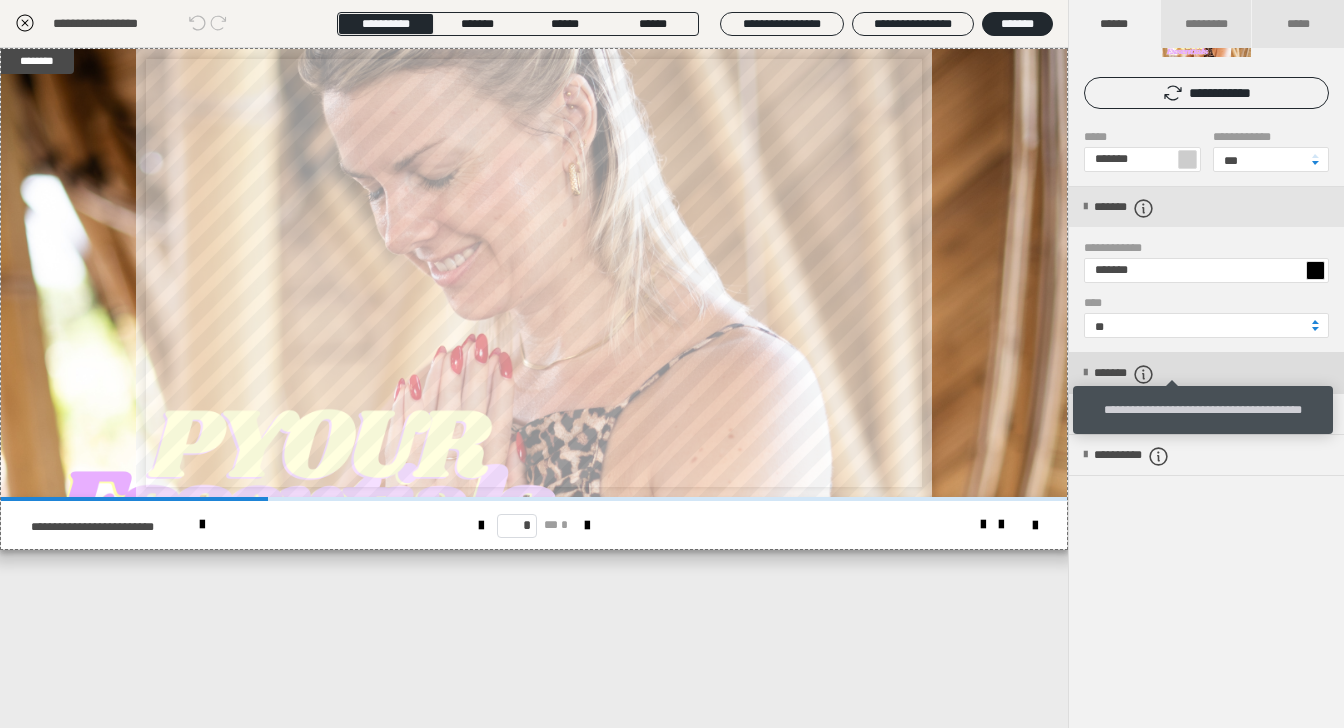 click 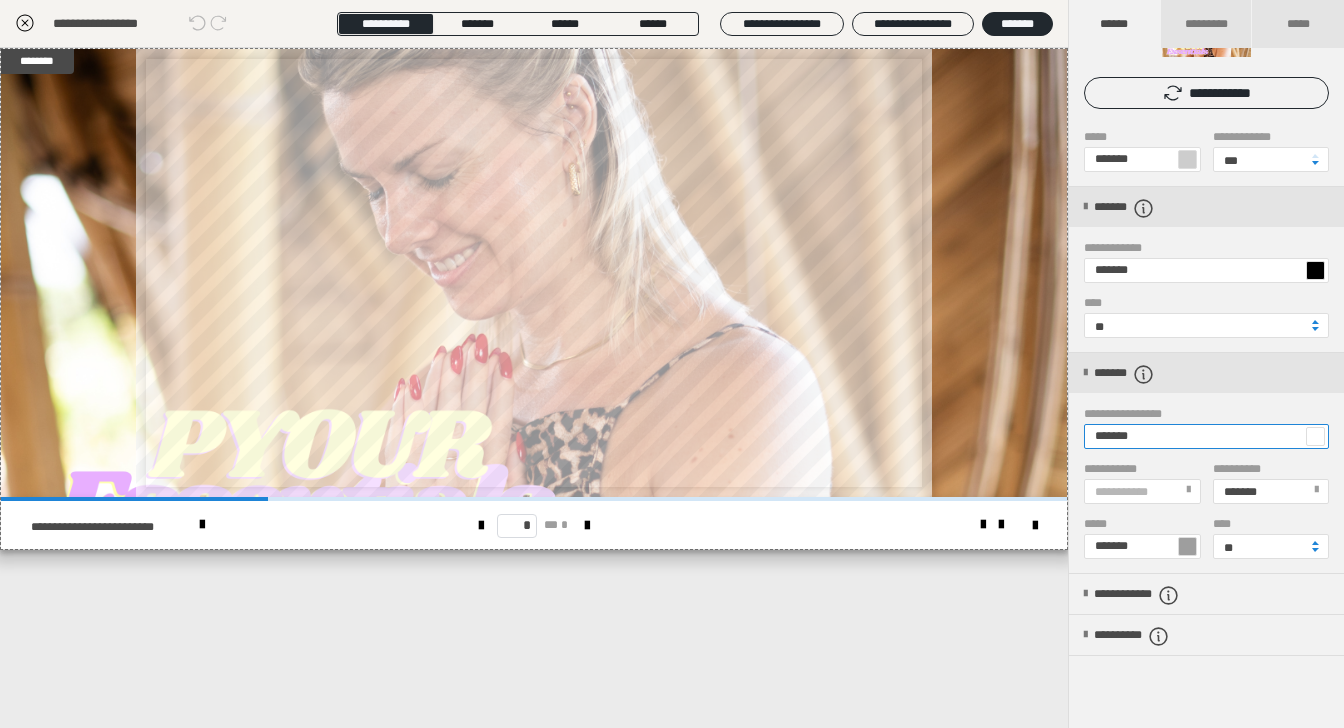 click on "*******" at bounding box center (1206, 436) 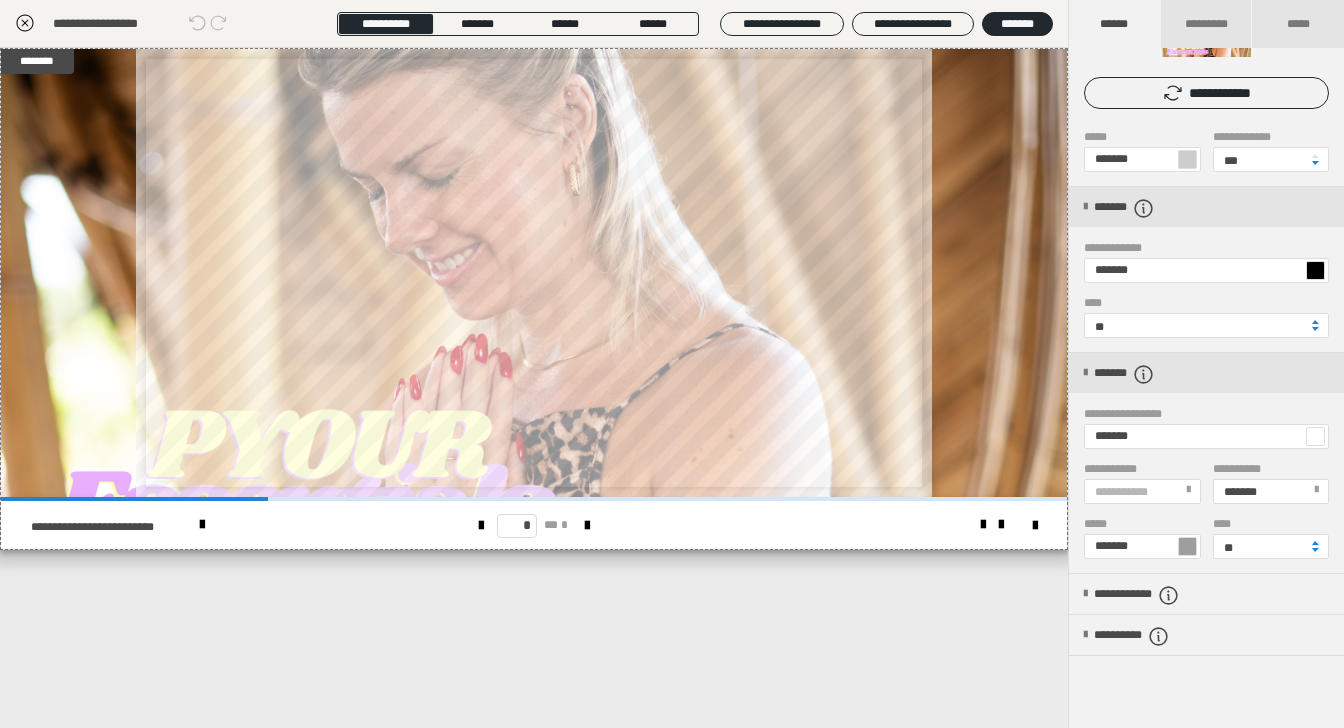 click at bounding box center [1315, 436] 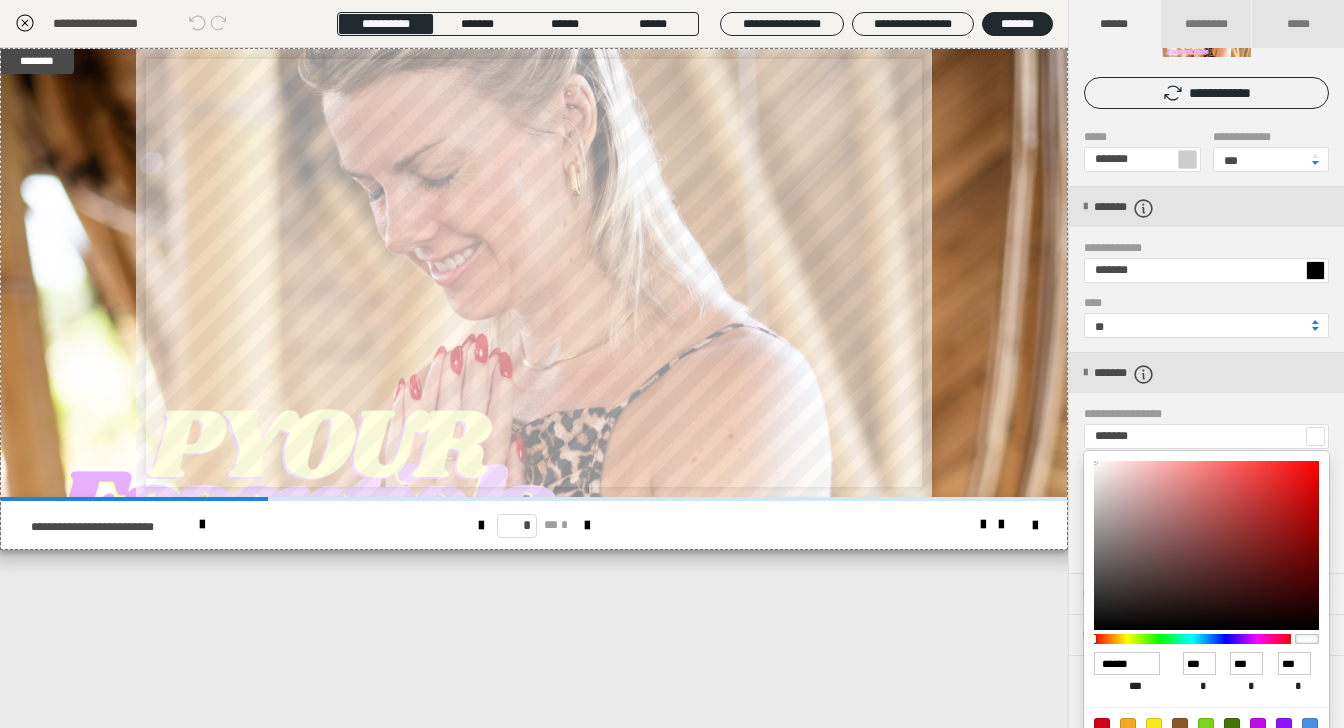 scroll, scrollTop: 611, scrollLeft: 0, axis: vertical 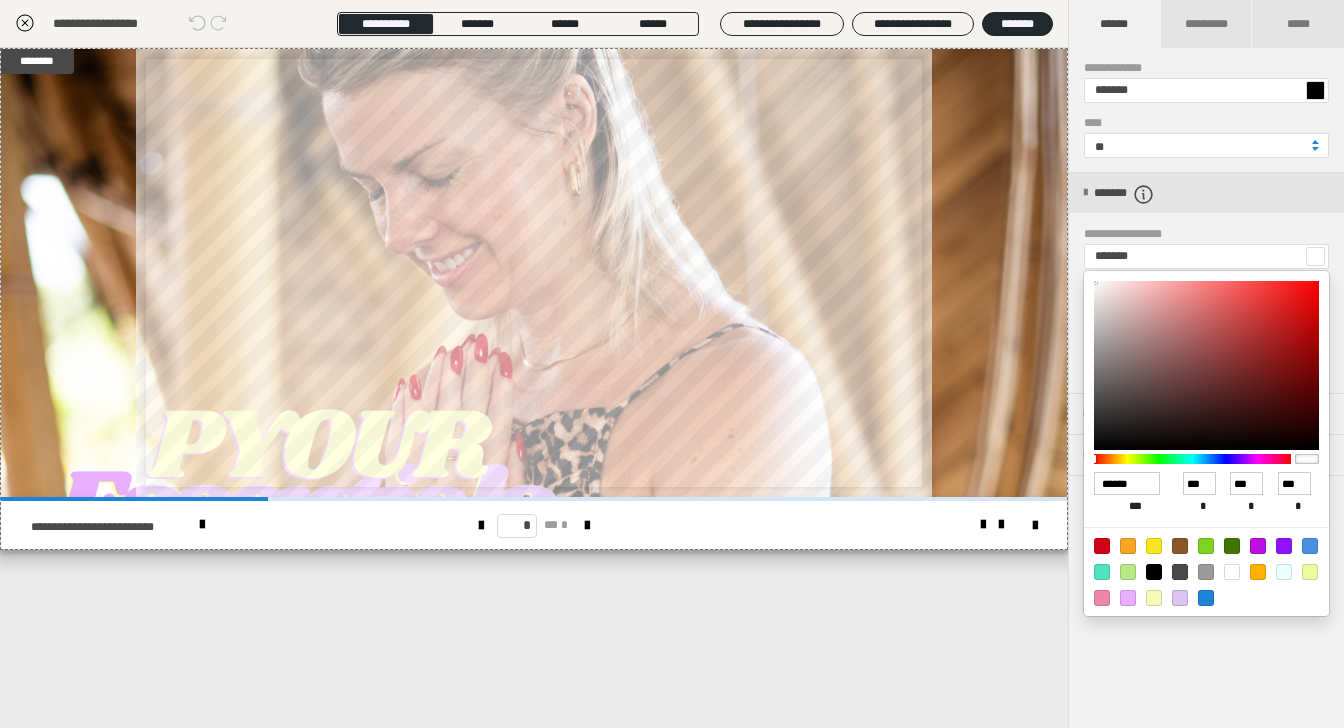 click at bounding box center (1180, 598) 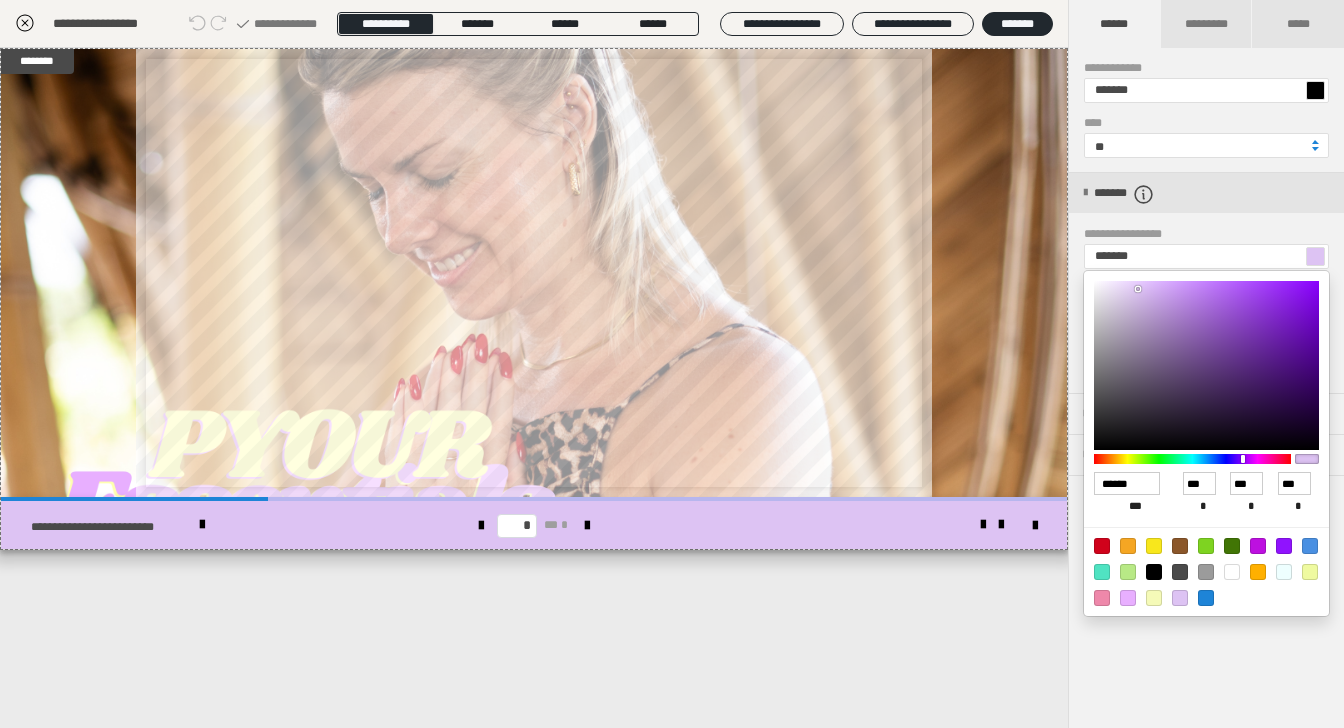 click at bounding box center (672, 364) 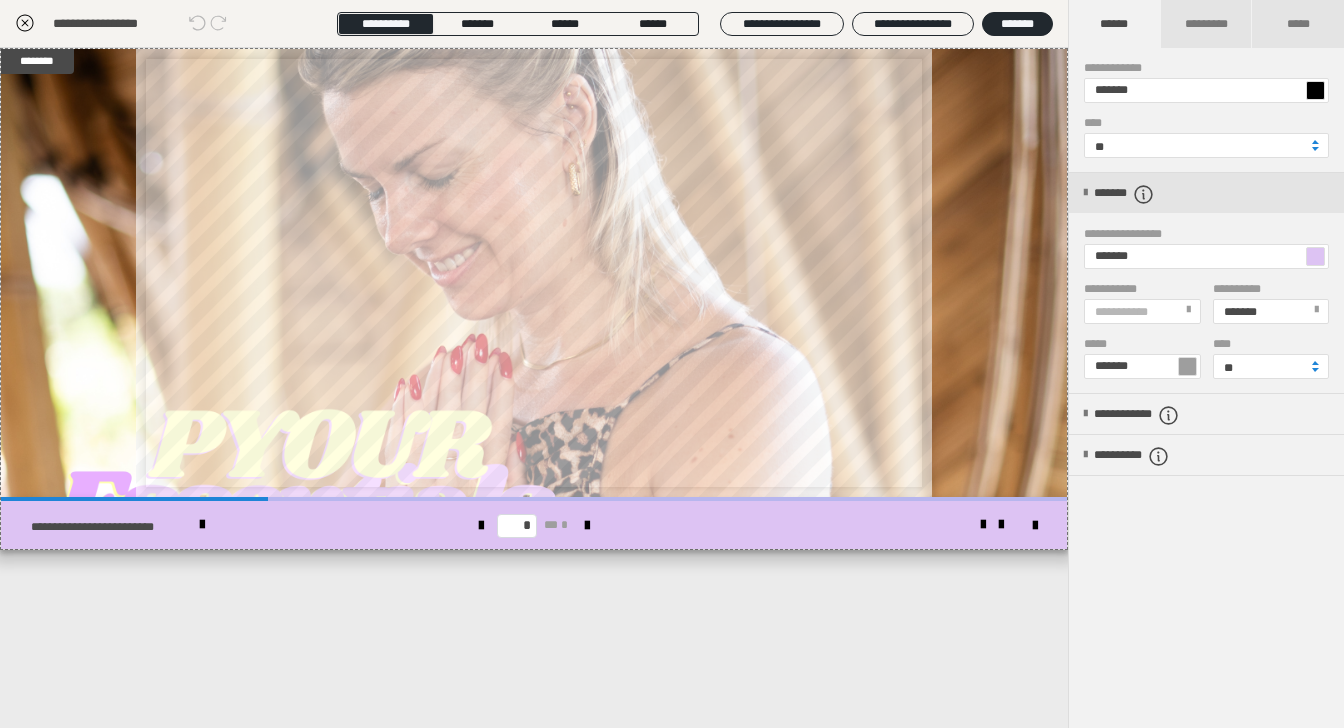 click at bounding box center (1187, 366) 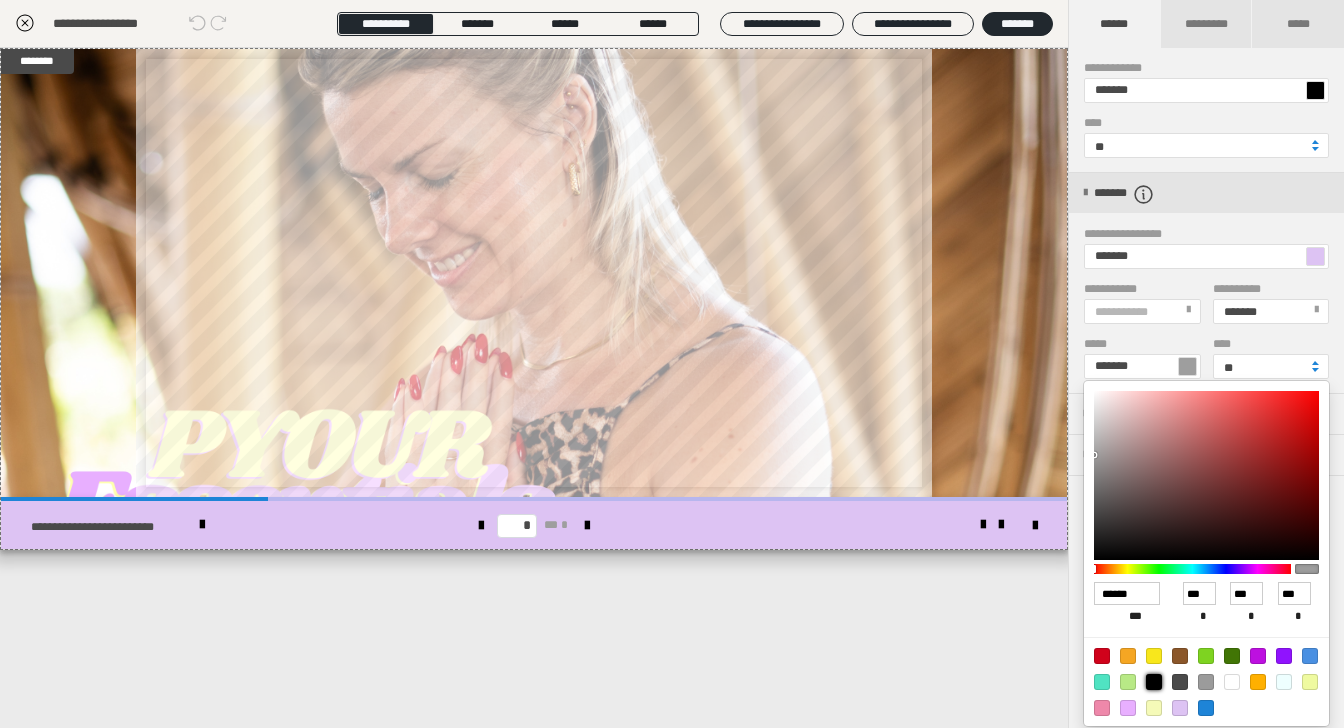 click at bounding box center [1154, 682] 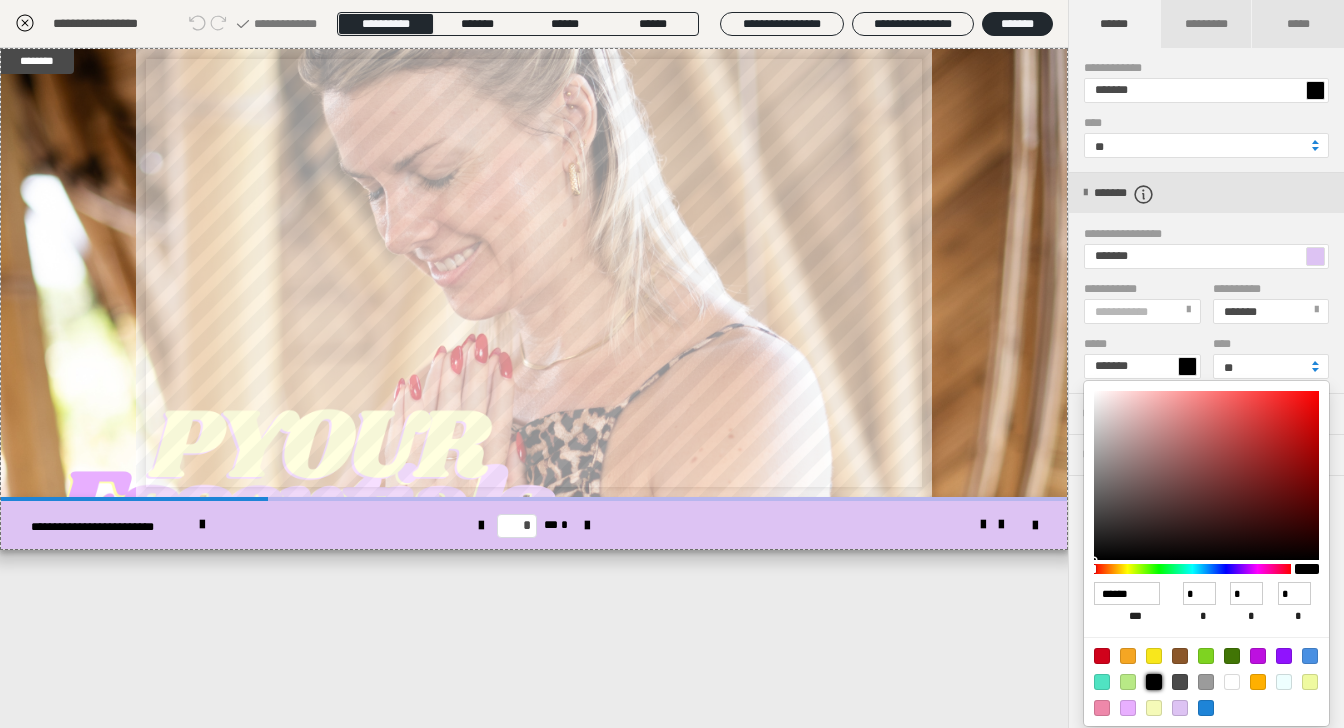 click at bounding box center [672, 364] 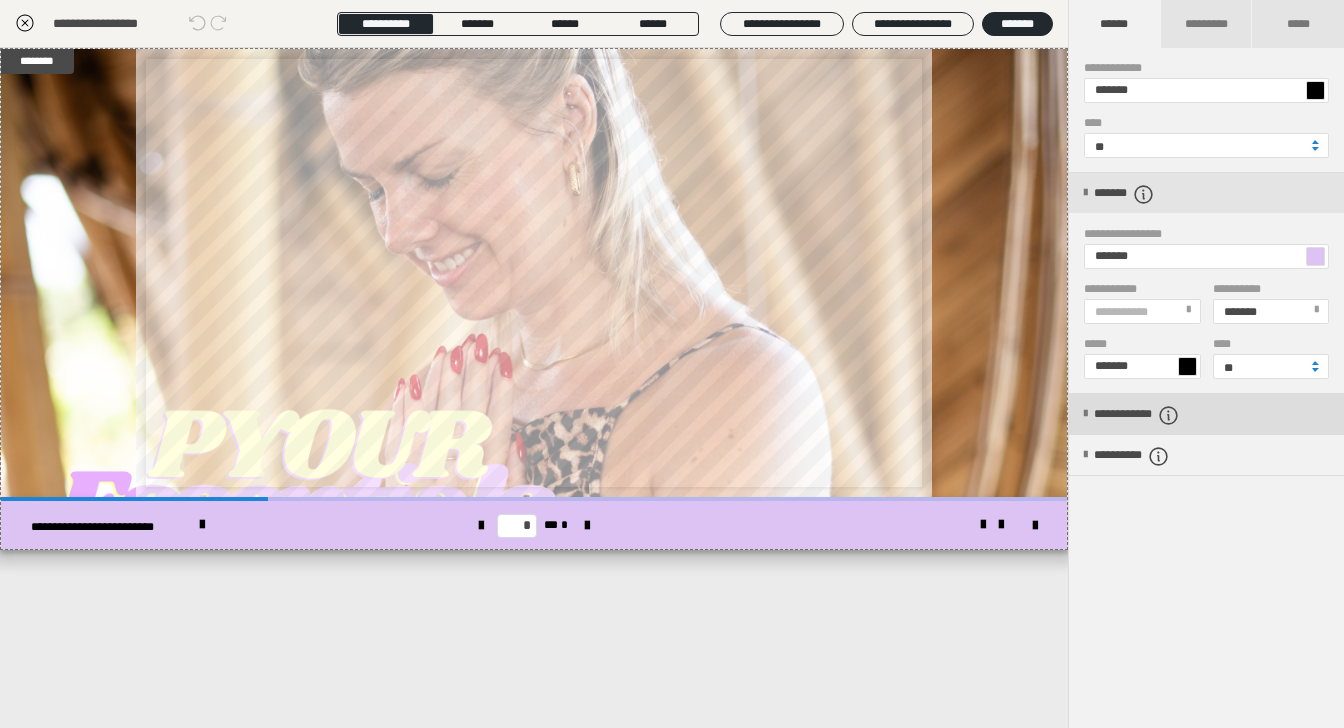 click on "**********" at bounding box center [1160, 415] 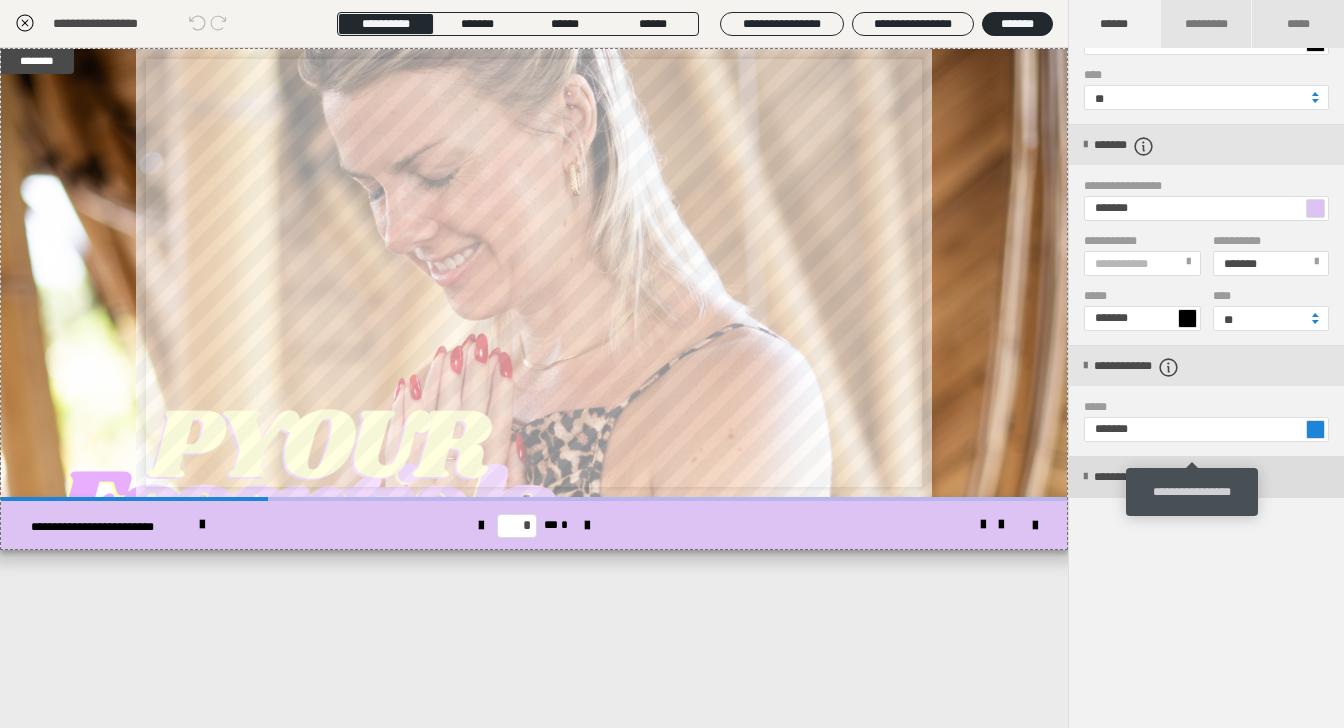 scroll, scrollTop: 681, scrollLeft: 0, axis: vertical 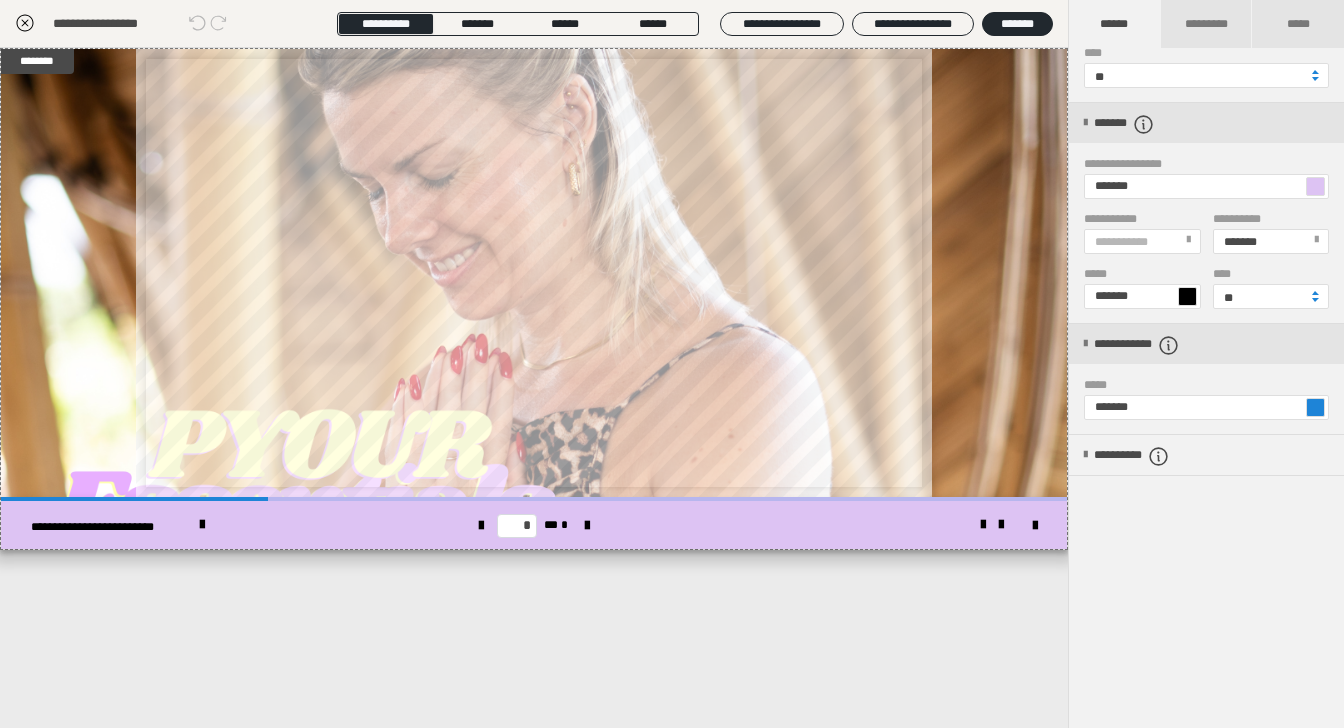 click at bounding box center [1315, 407] 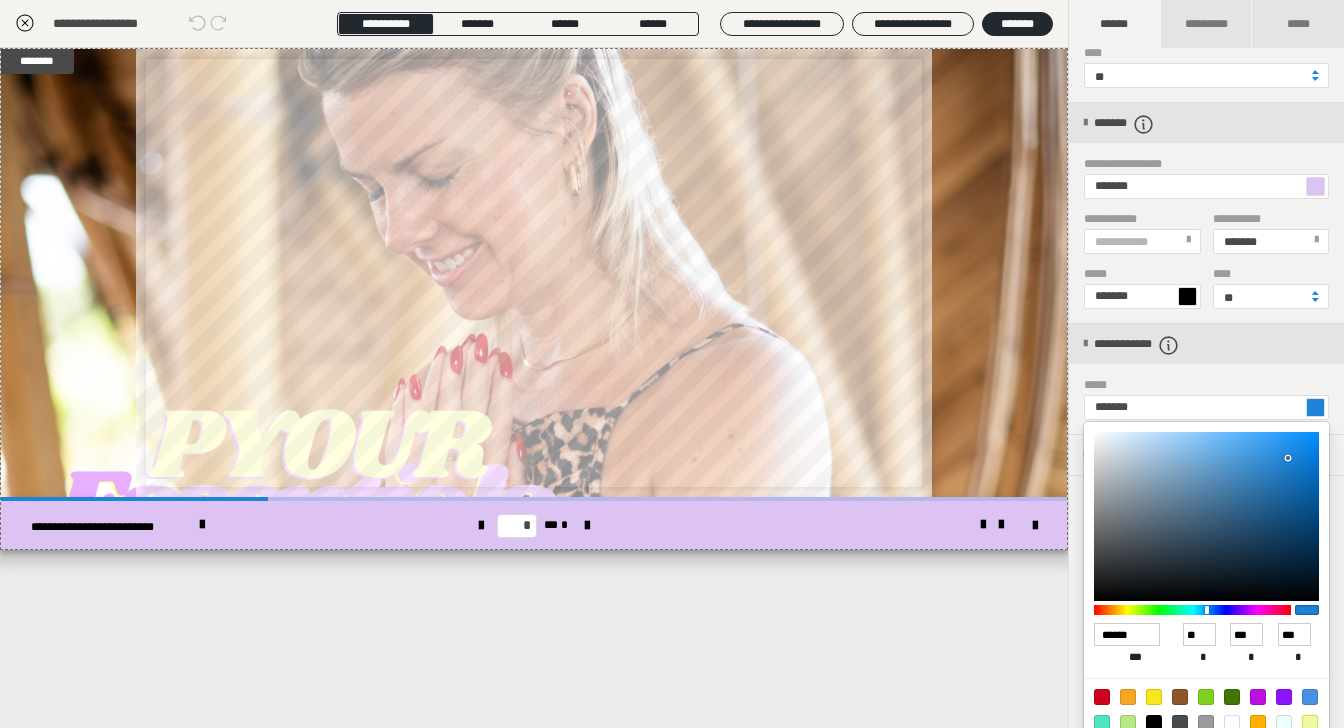 click at bounding box center [1310, 723] 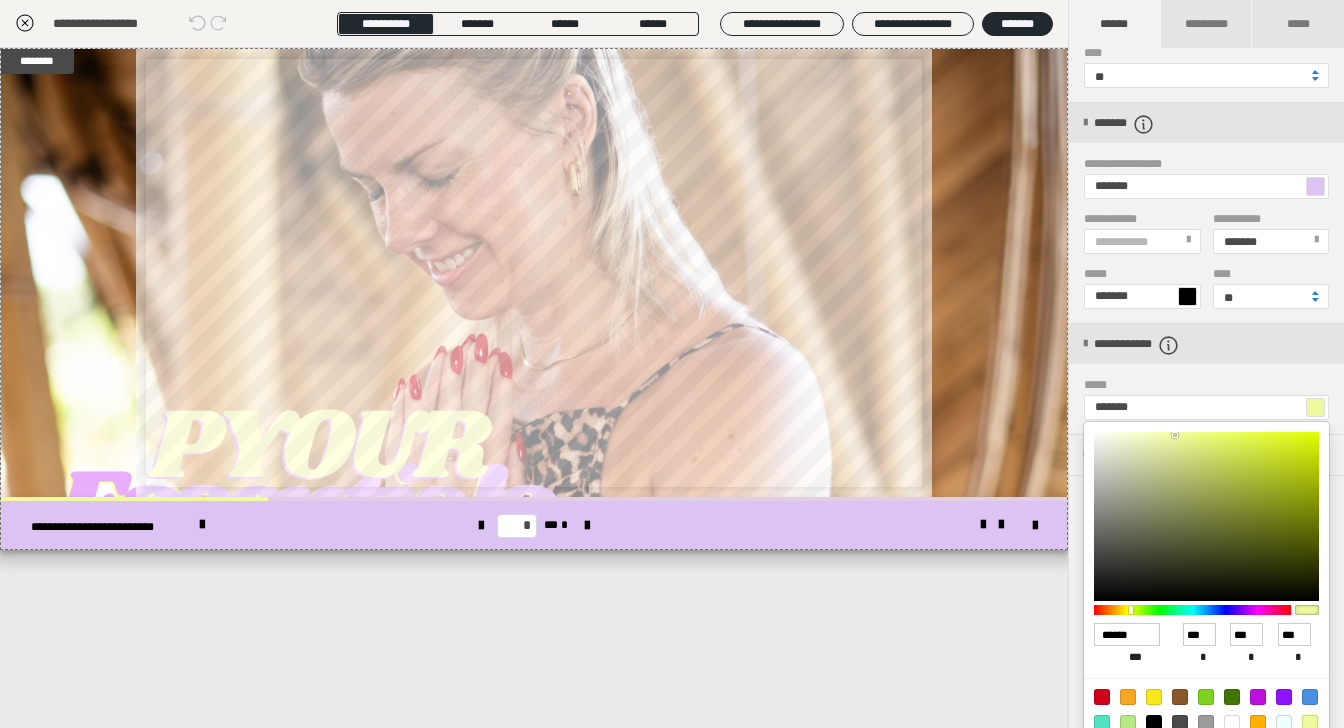click at bounding box center (672, 364) 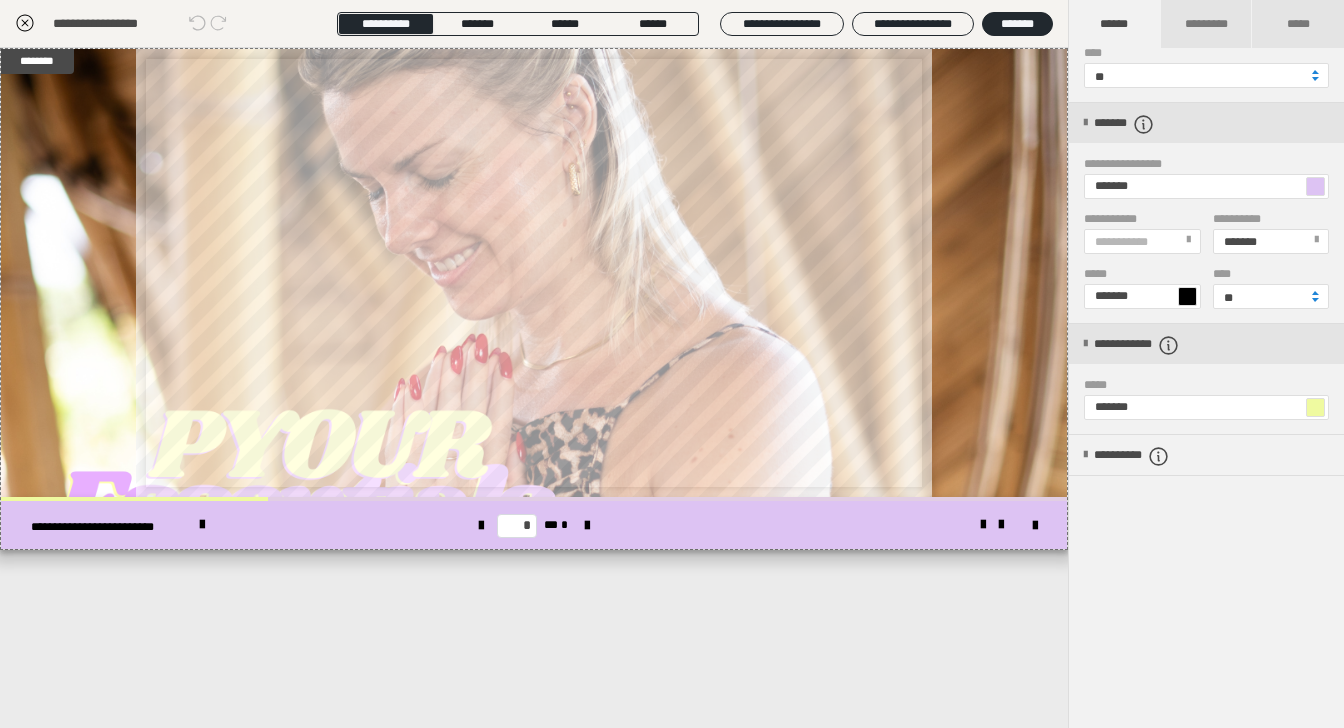 click 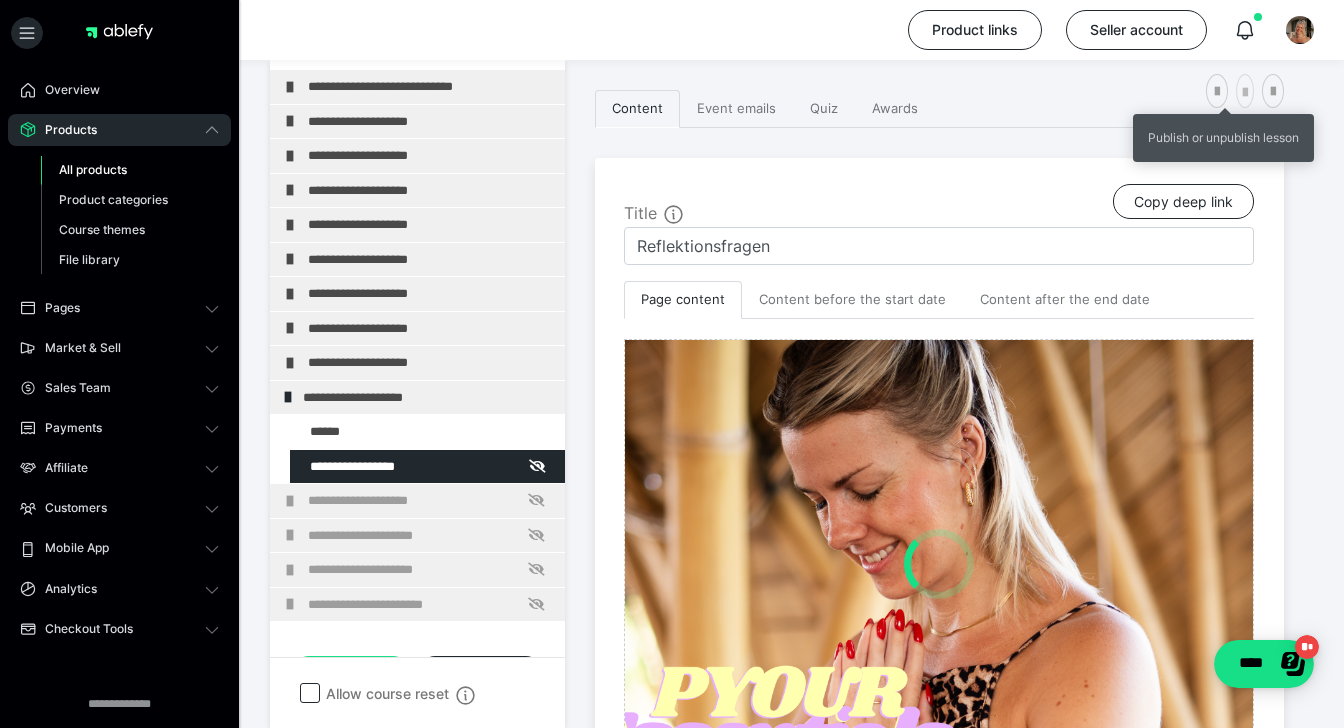 click at bounding box center (1245, 93) 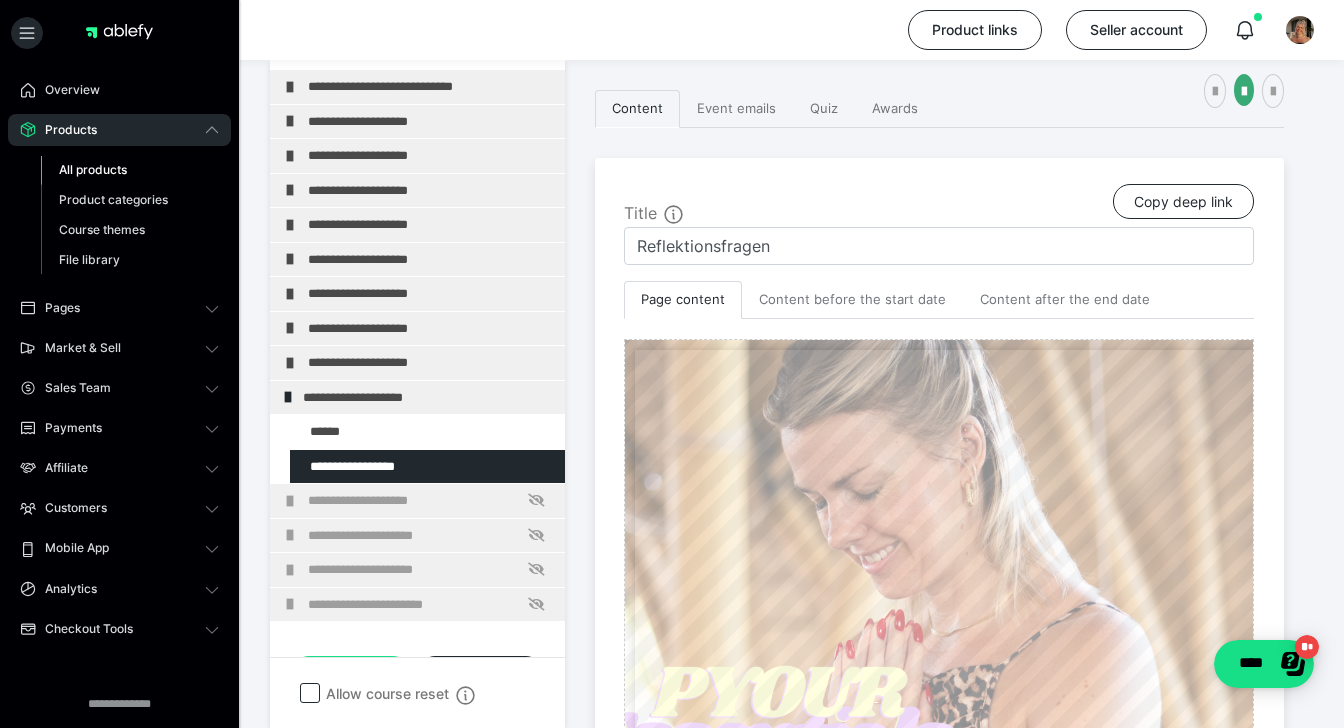 click on "All products" at bounding box center (130, 170) 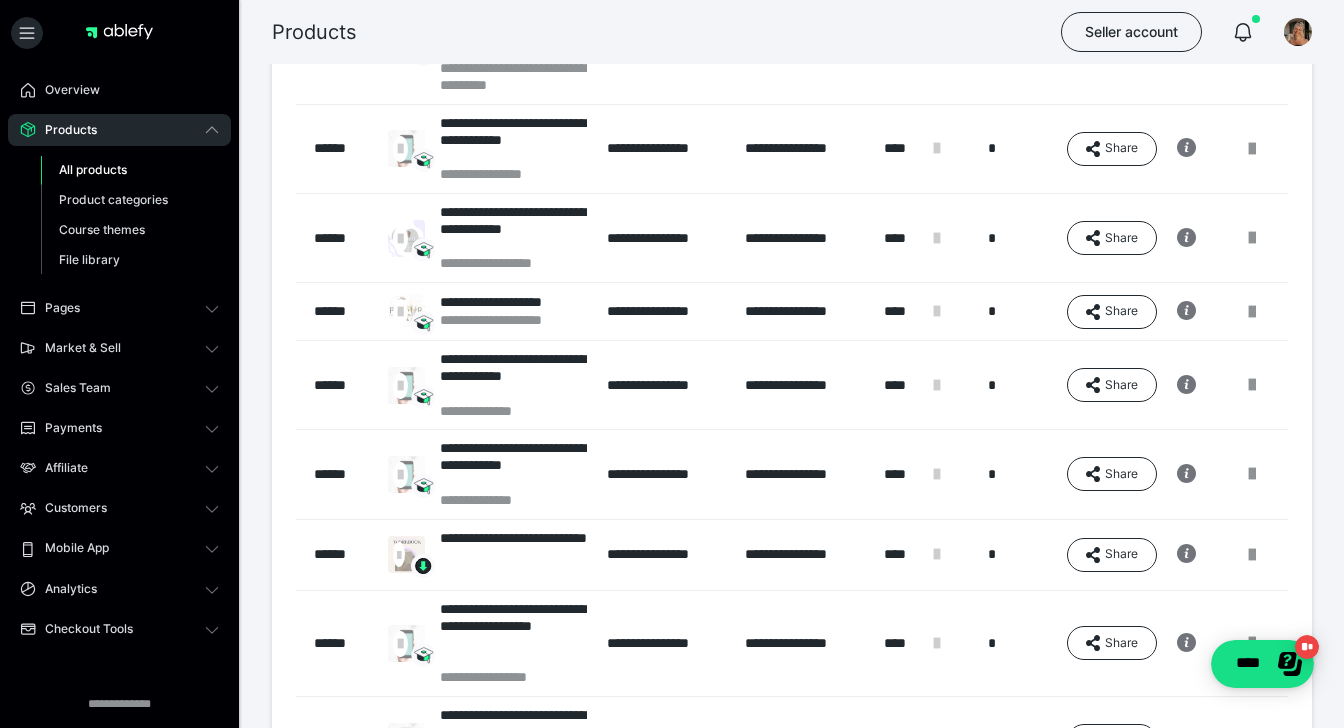 scroll, scrollTop: 256, scrollLeft: 0, axis: vertical 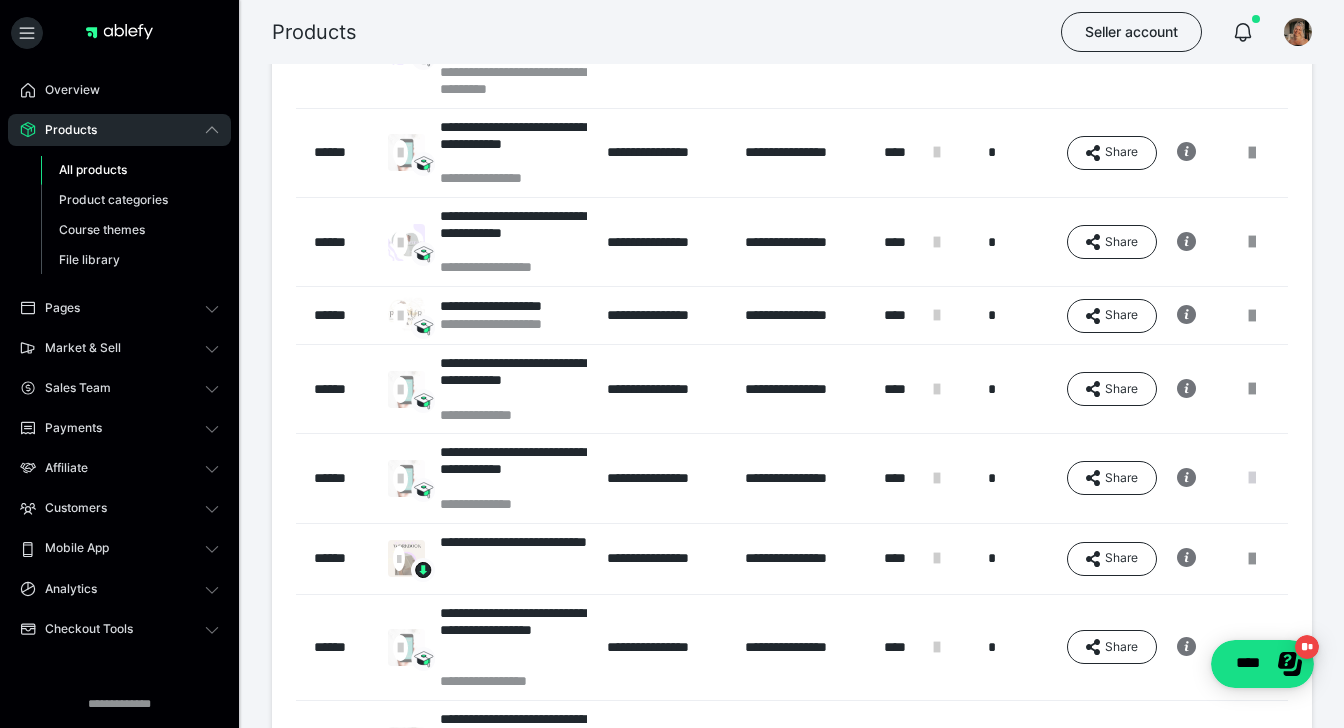 click at bounding box center (1252, 478) 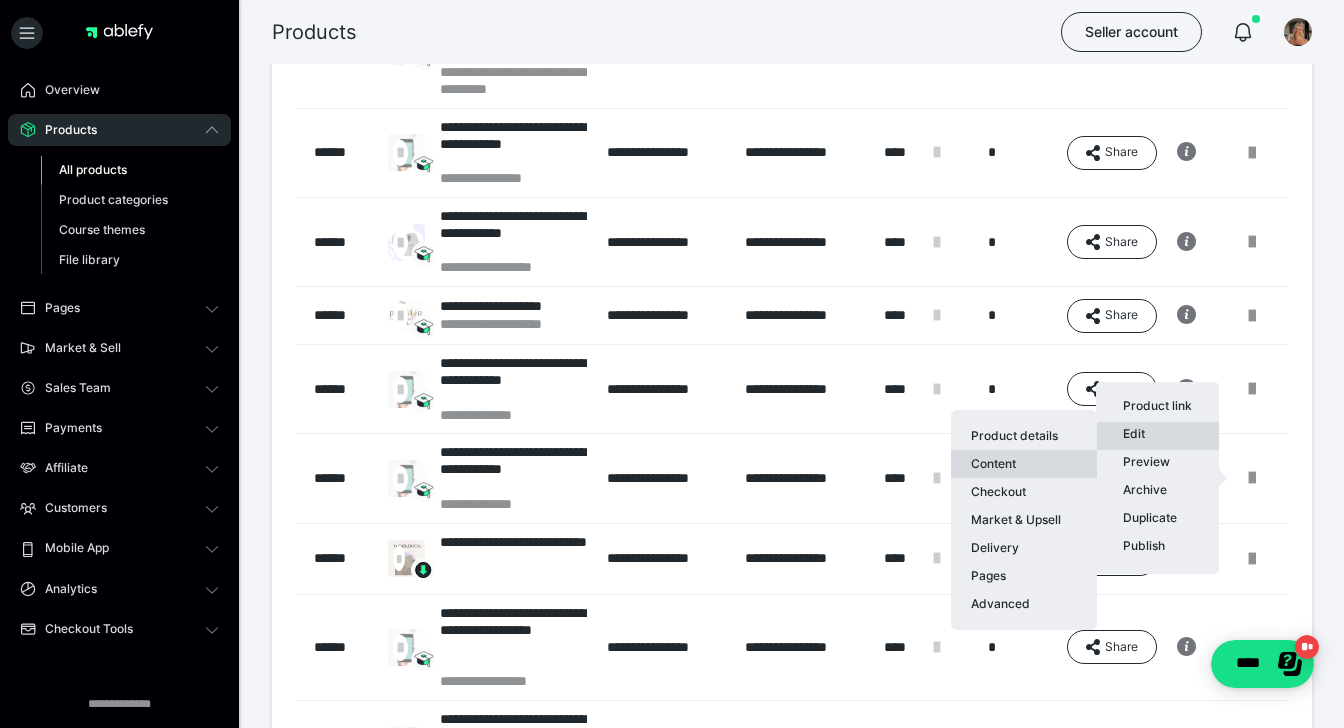 click on "Content" at bounding box center [1024, 464] 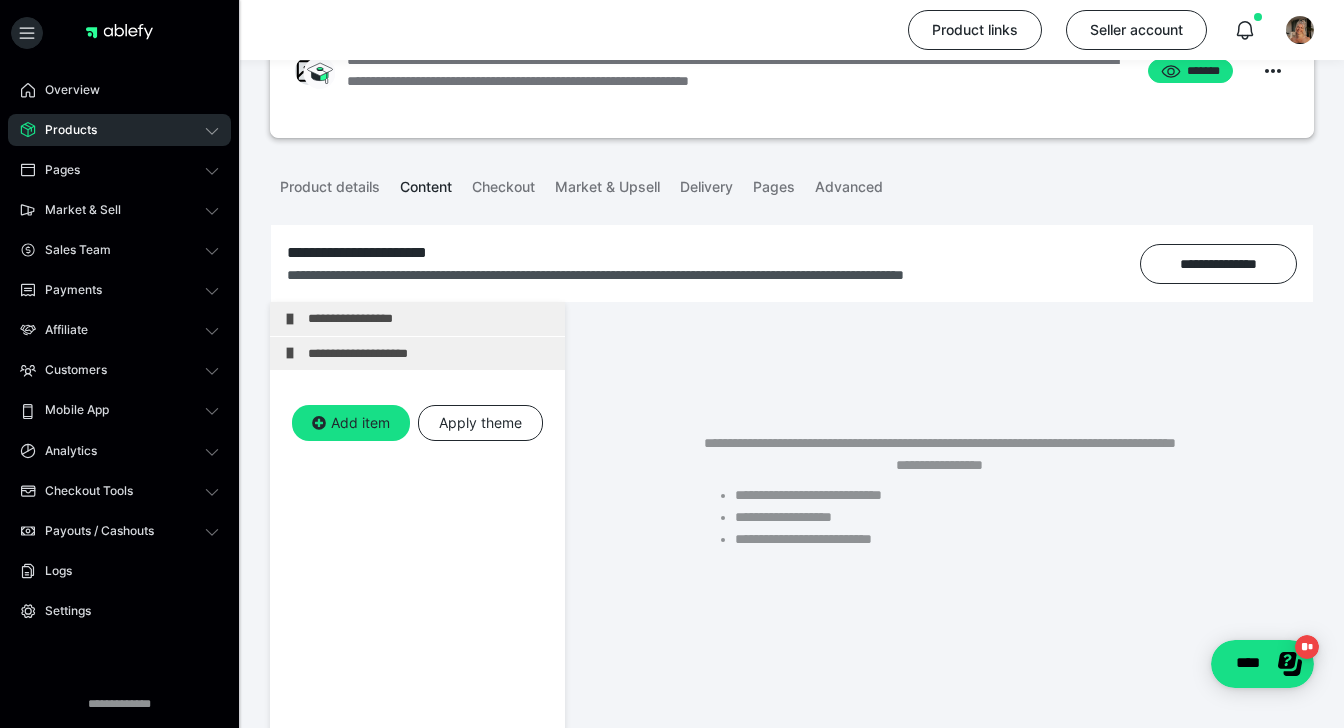 scroll, scrollTop: 90, scrollLeft: 0, axis: vertical 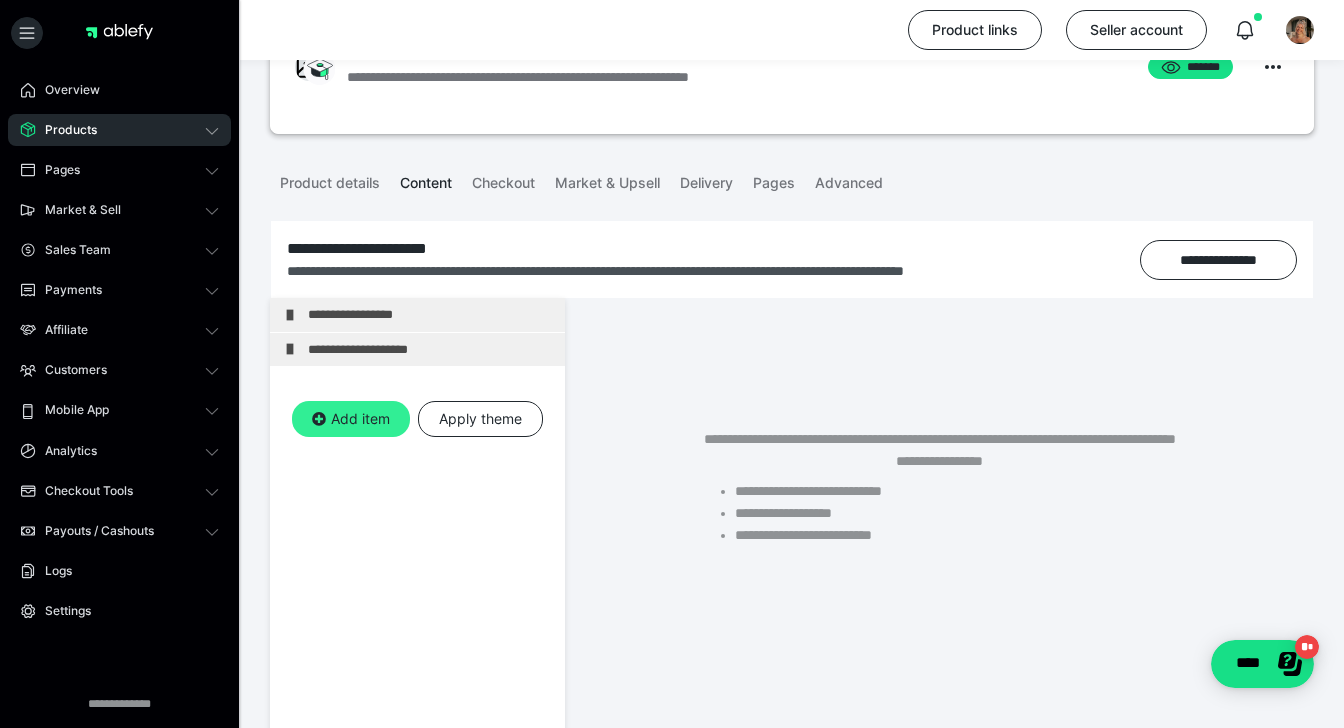 click on "Add item" at bounding box center [351, 419] 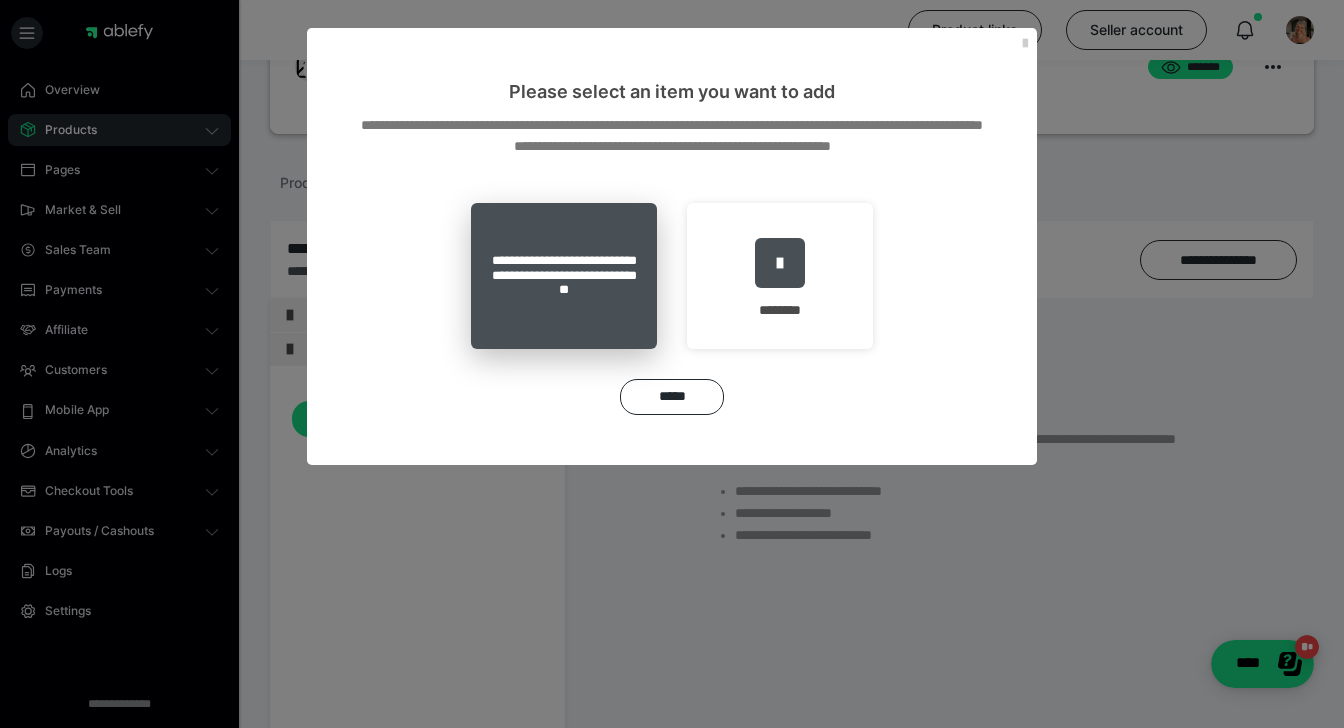 click on "**********" at bounding box center (564, 276) 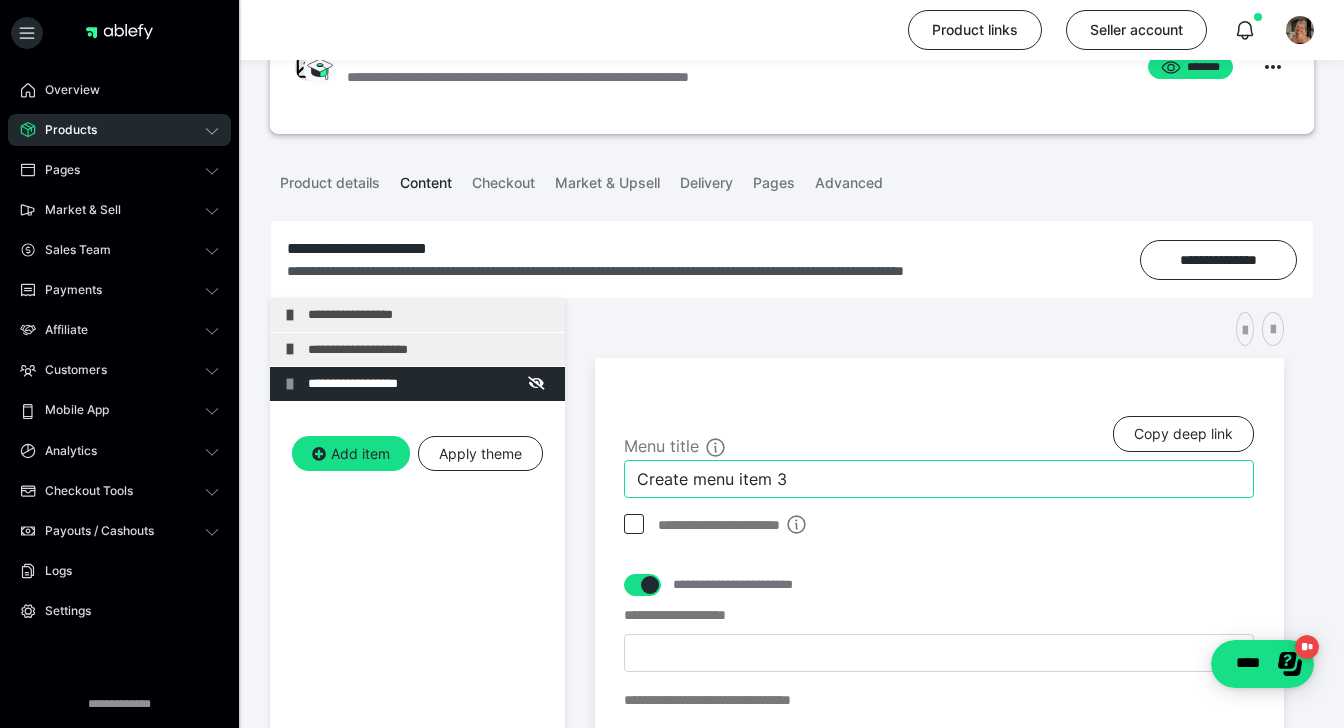 click on "Create menu item 3" at bounding box center [939, 479] 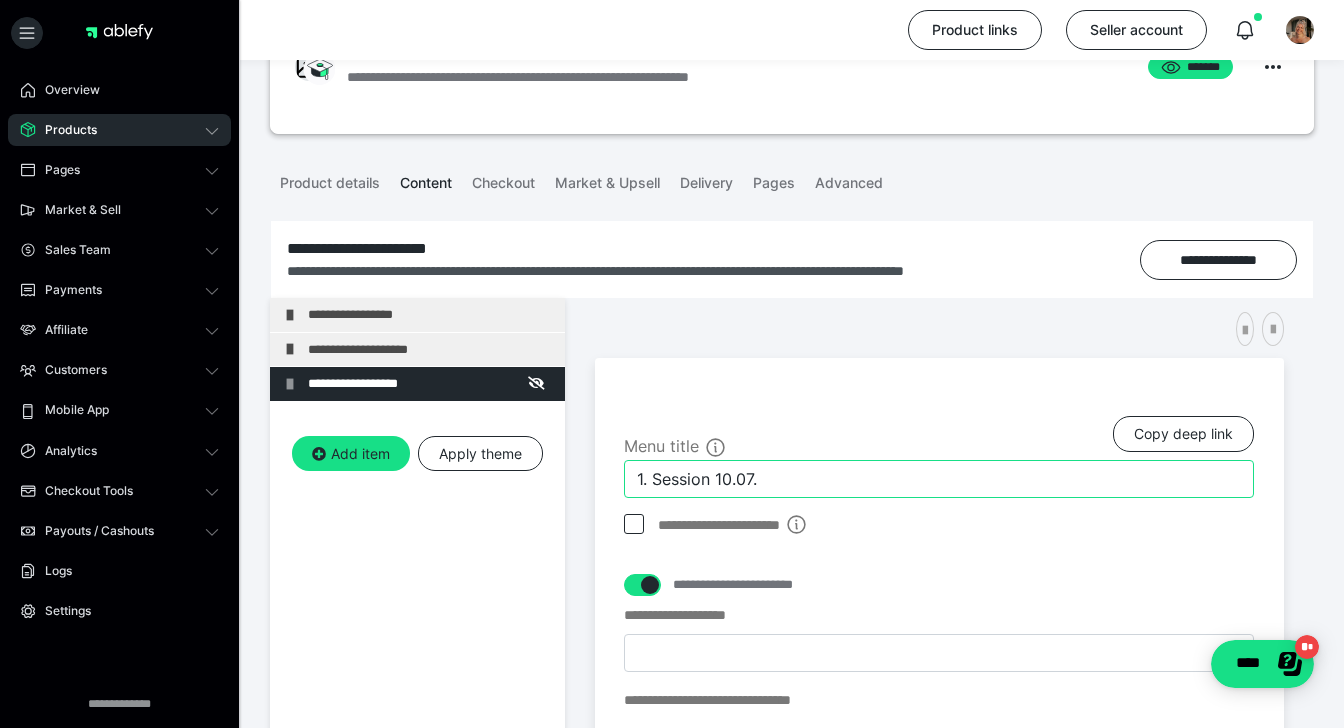 type on "1. Session 10.07." 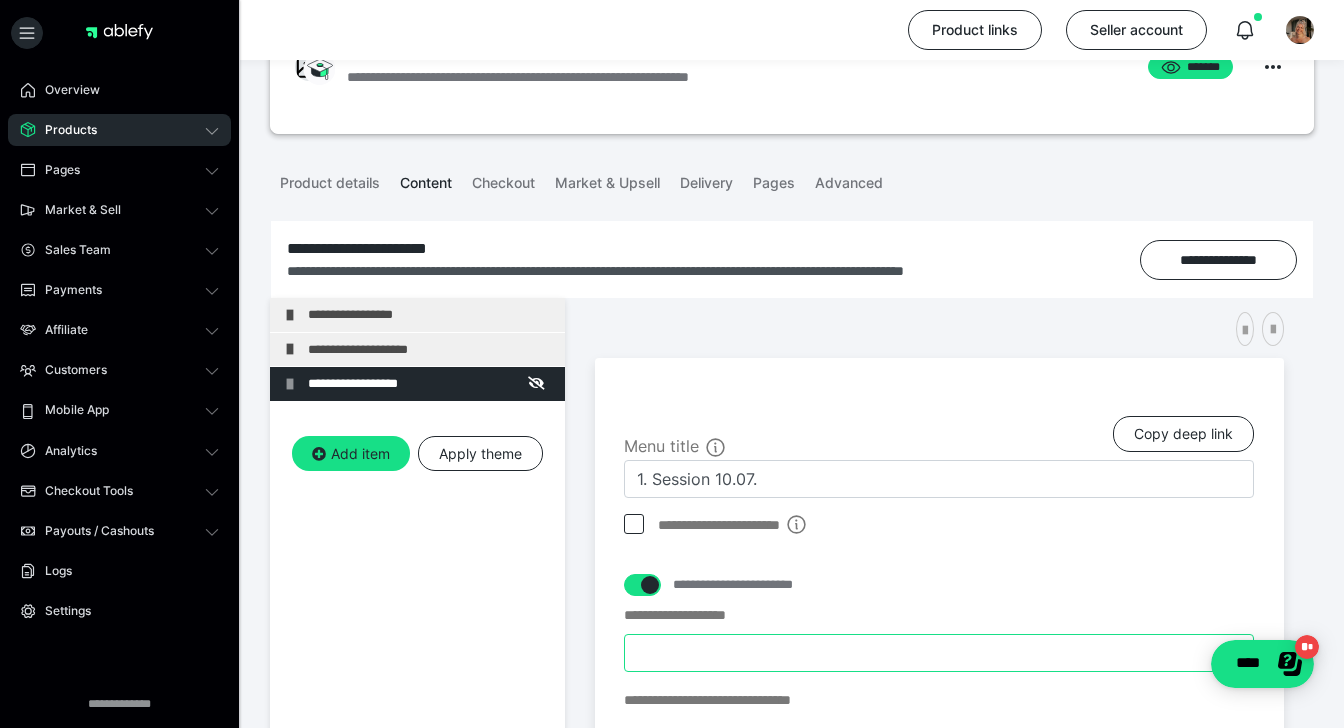click on "**********" at bounding box center [939, 653] 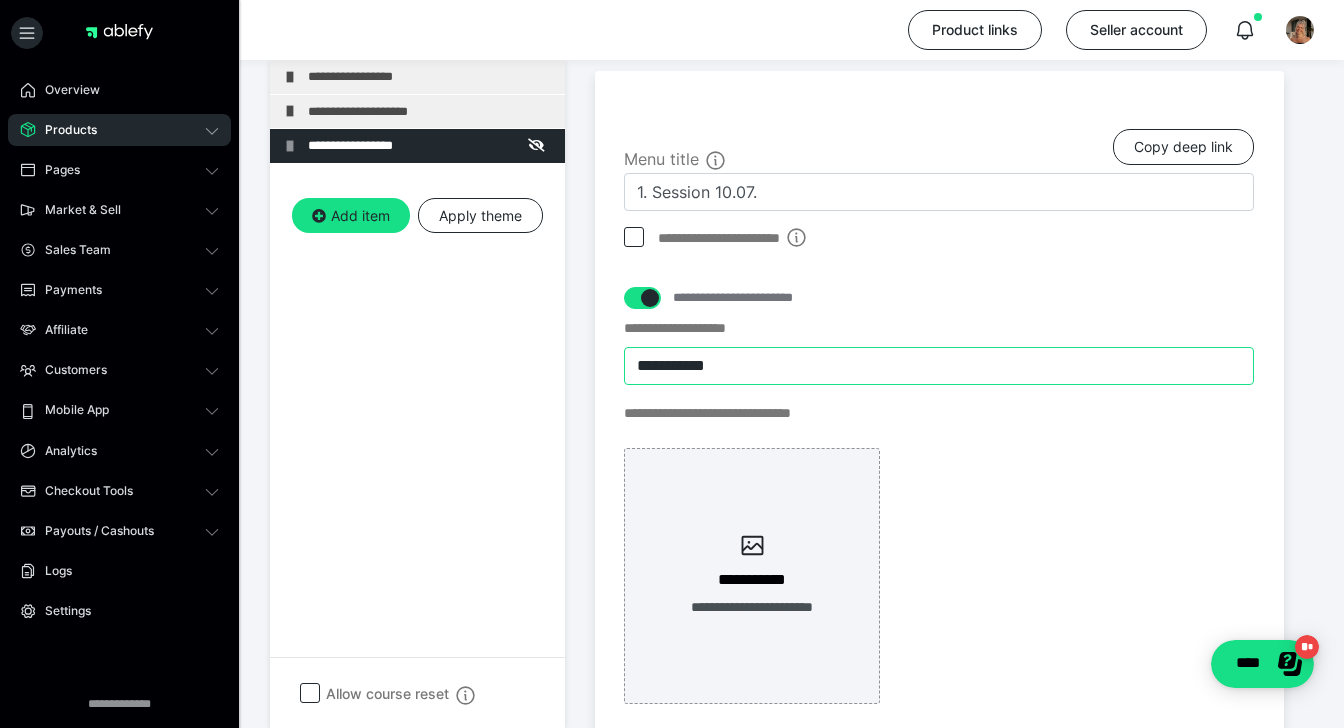 scroll, scrollTop: 392, scrollLeft: 0, axis: vertical 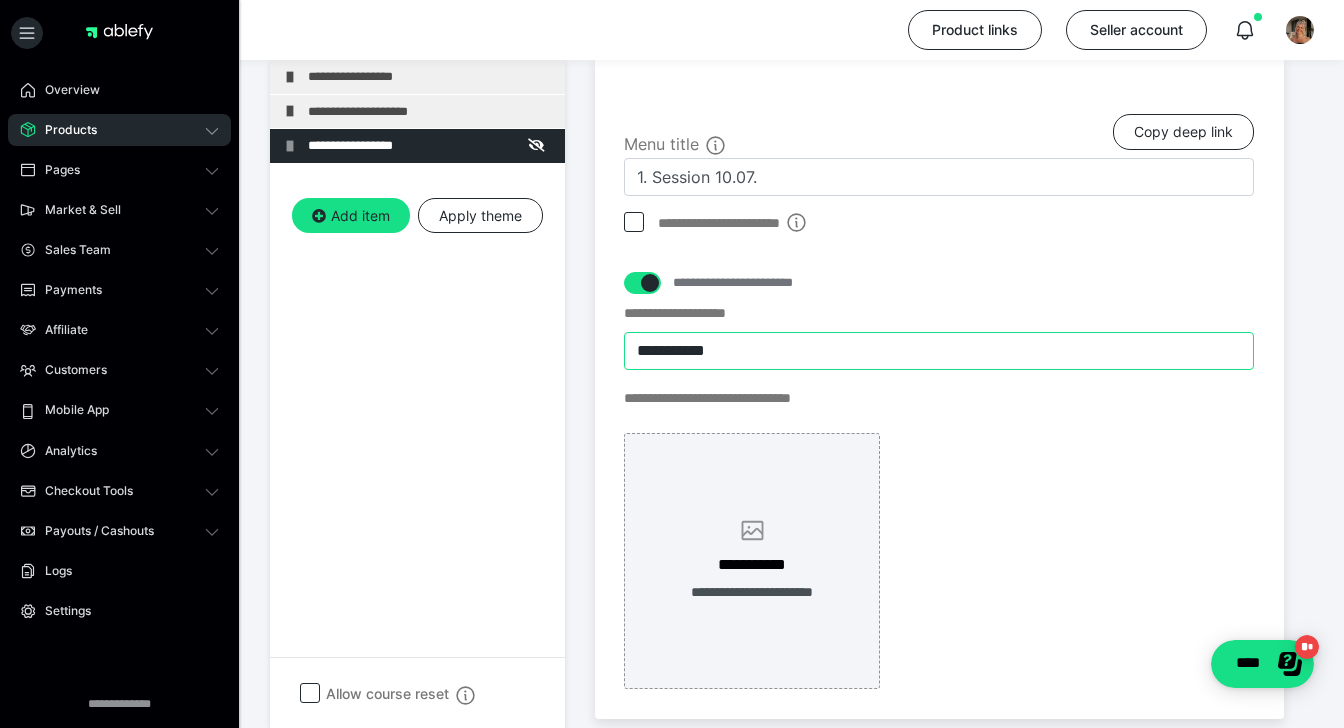 type on "**********" 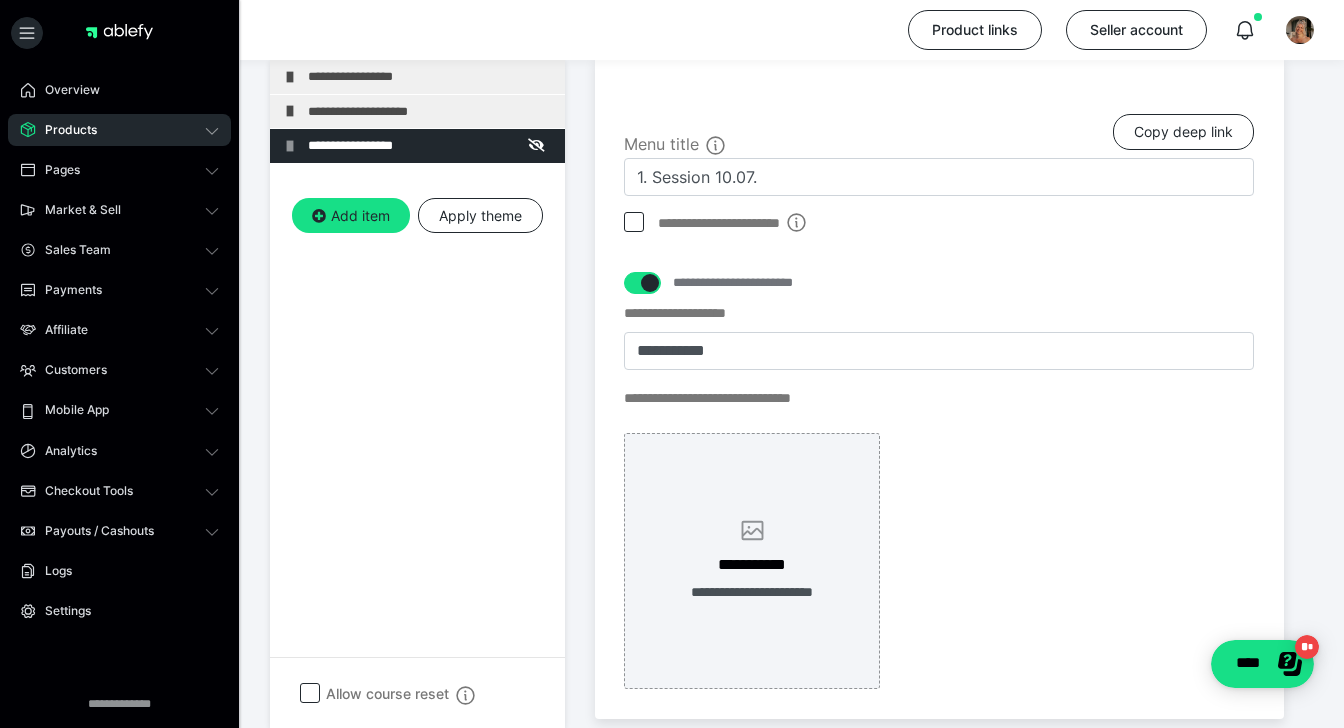 click on "**********" at bounding box center [752, 561] 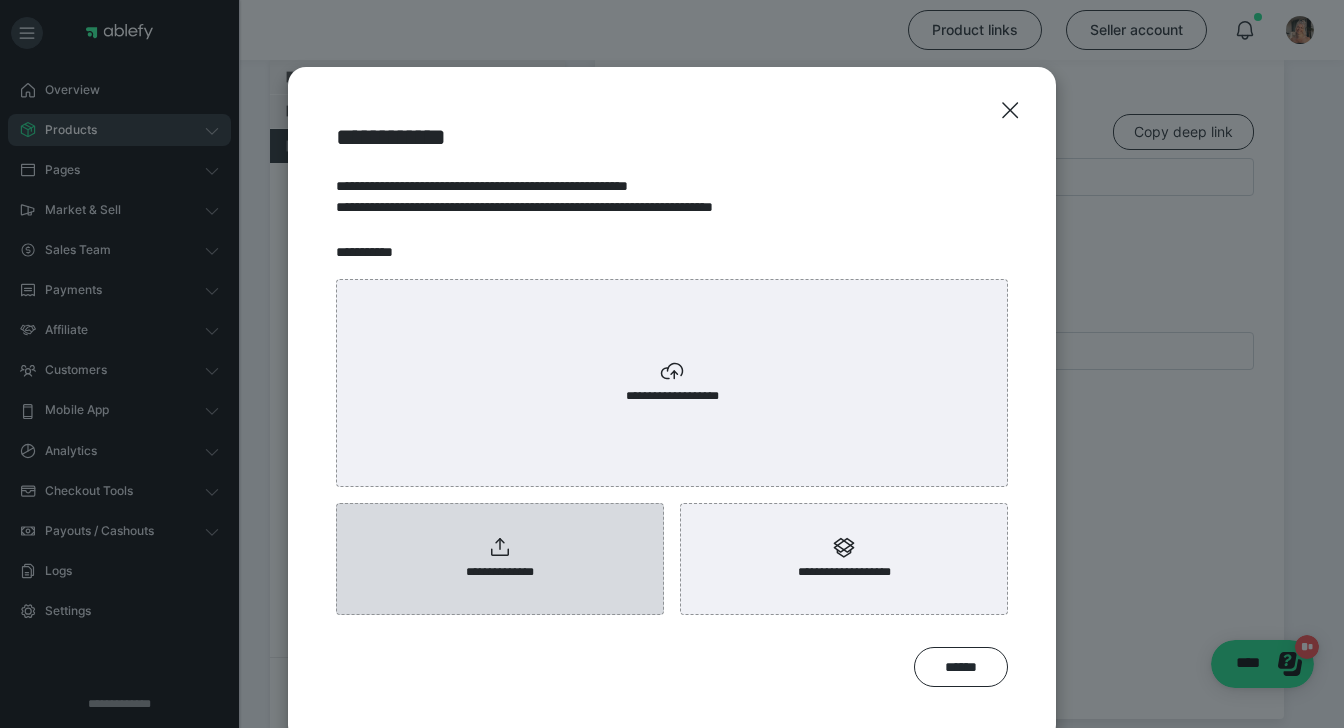 click on "**********" at bounding box center (500, 559) 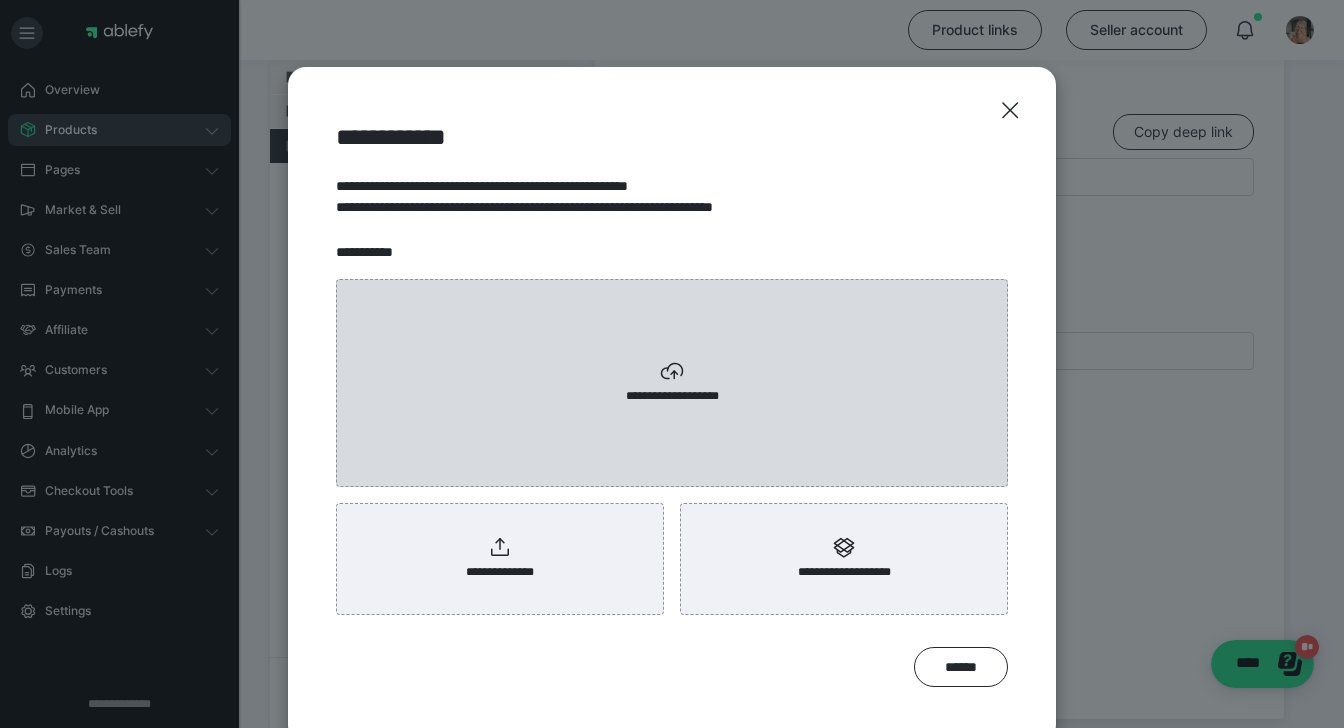 click on "**********" at bounding box center (672, 383) 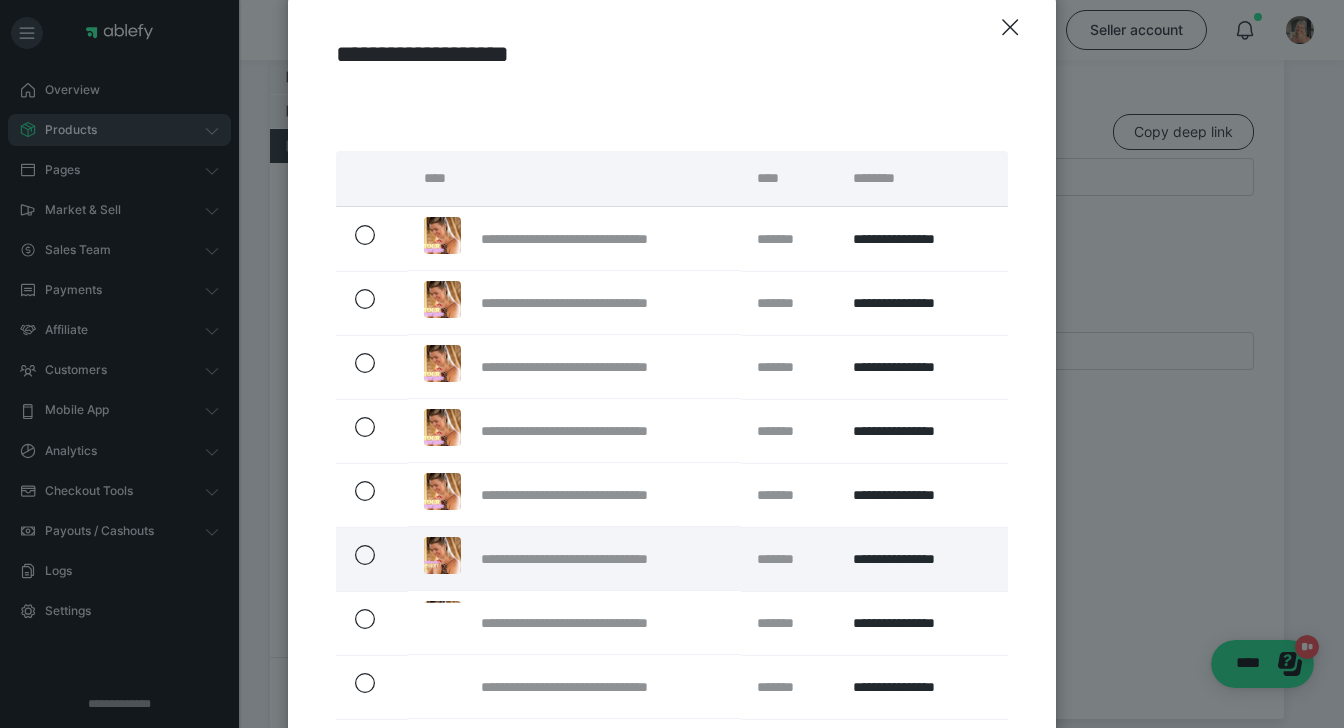 scroll, scrollTop: 409, scrollLeft: 0, axis: vertical 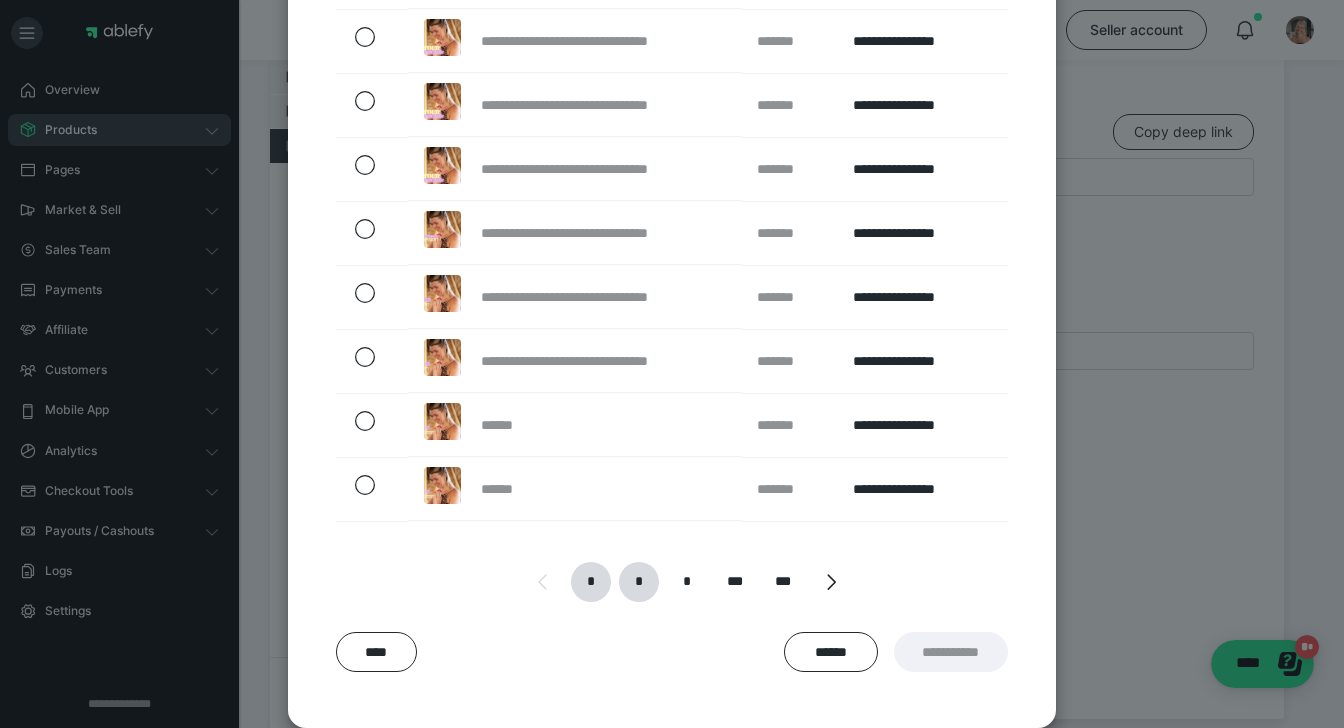 click on "*" at bounding box center [638, 582] 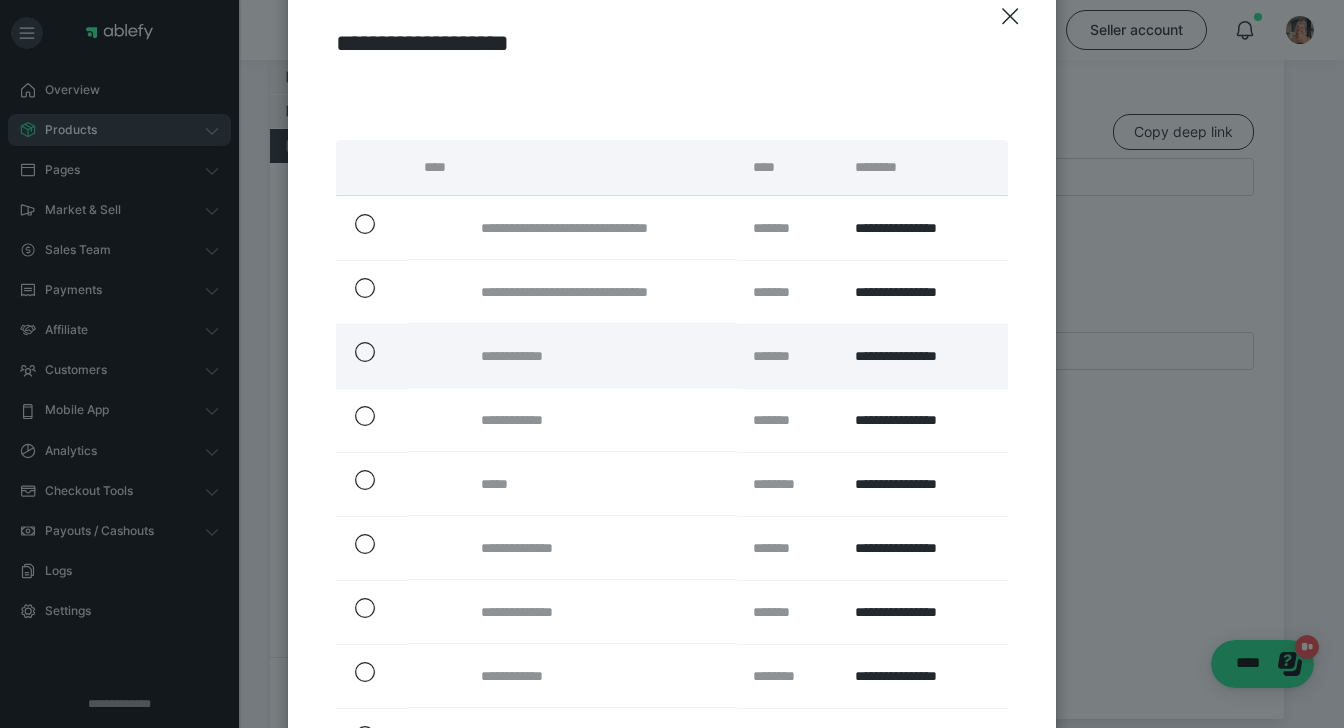 scroll, scrollTop: 96, scrollLeft: 0, axis: vertical 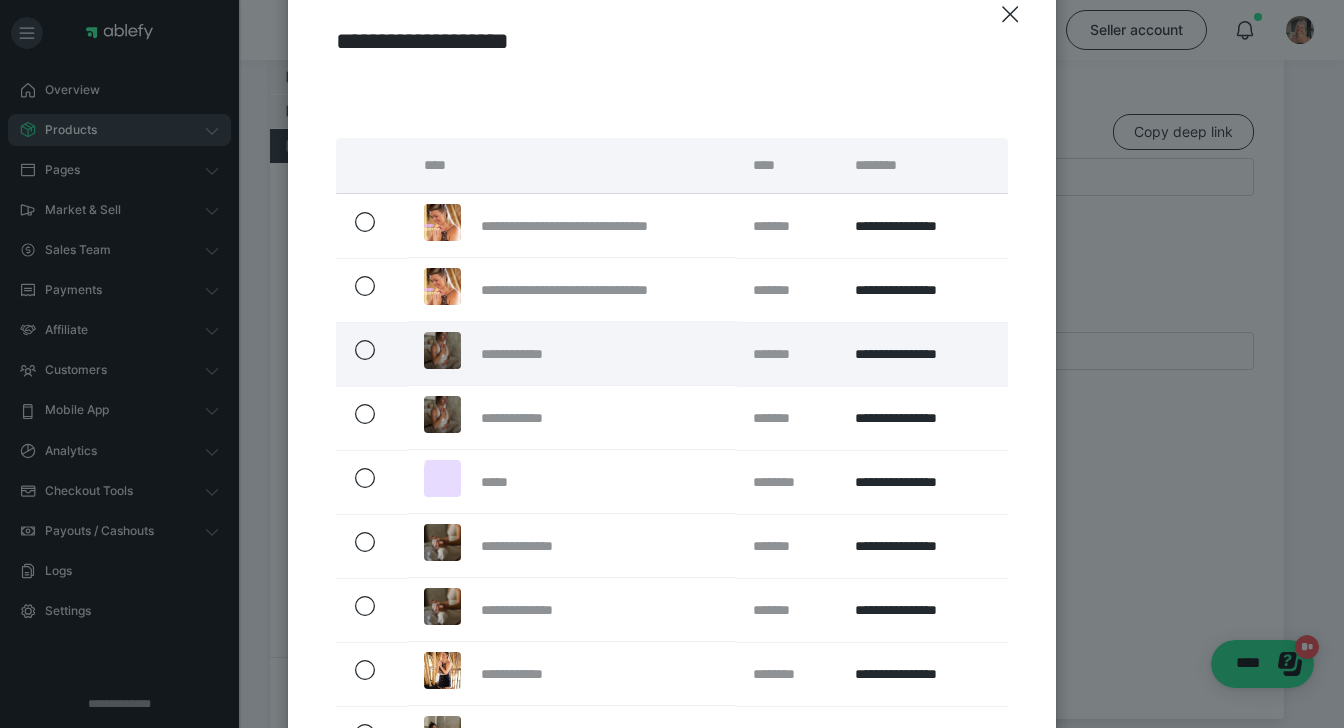 click 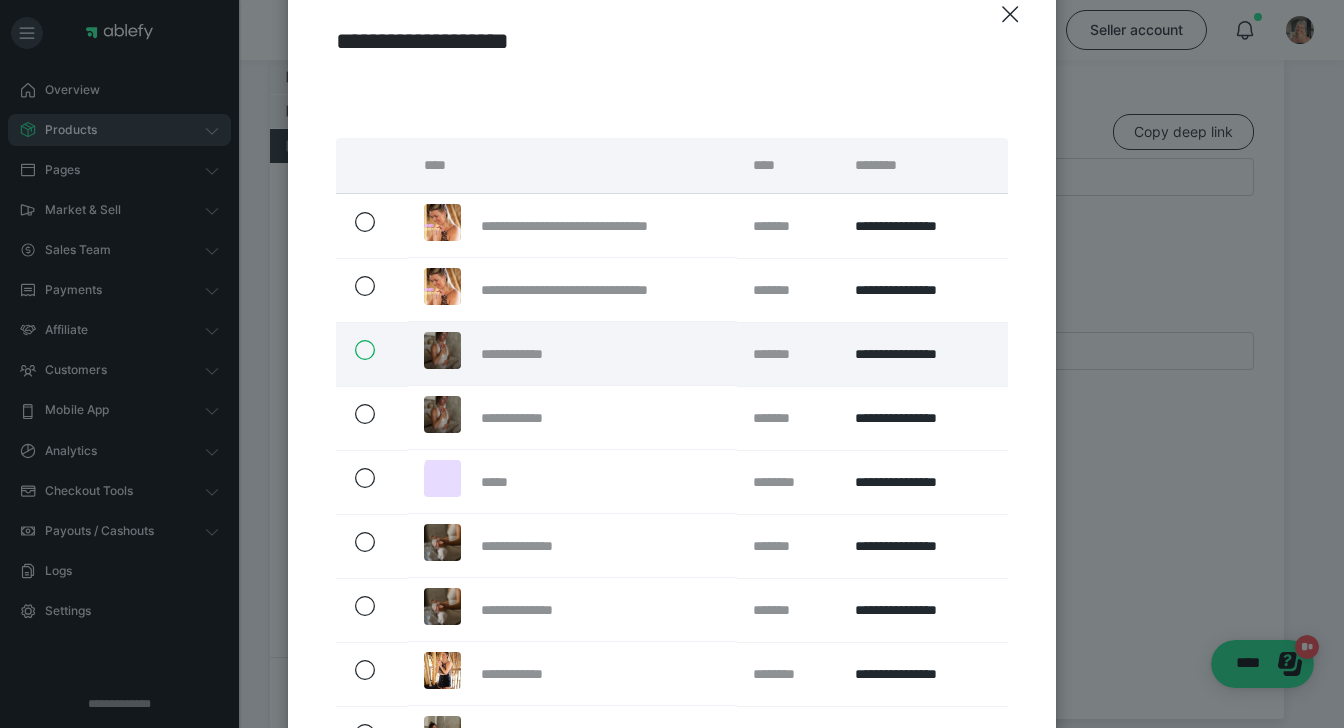 click at bounding box center (354, 350) 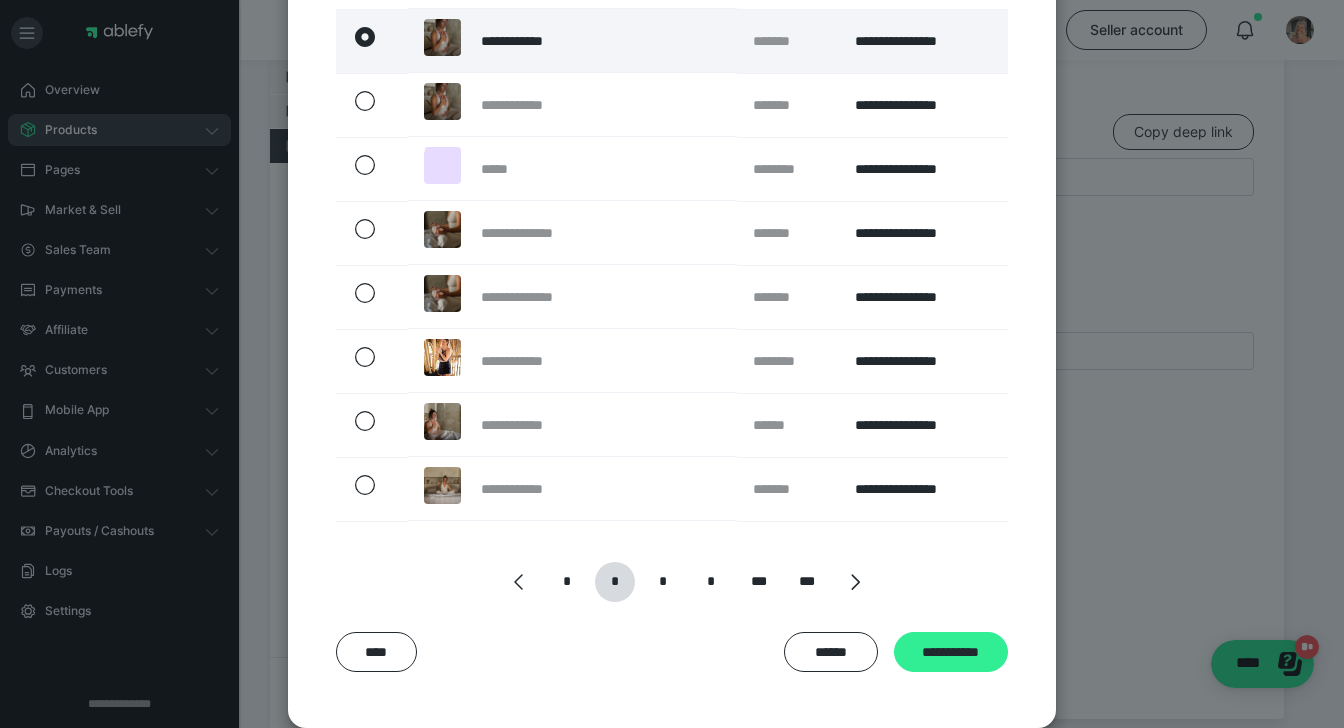 click on "**********" at bounding box center [951, 652] 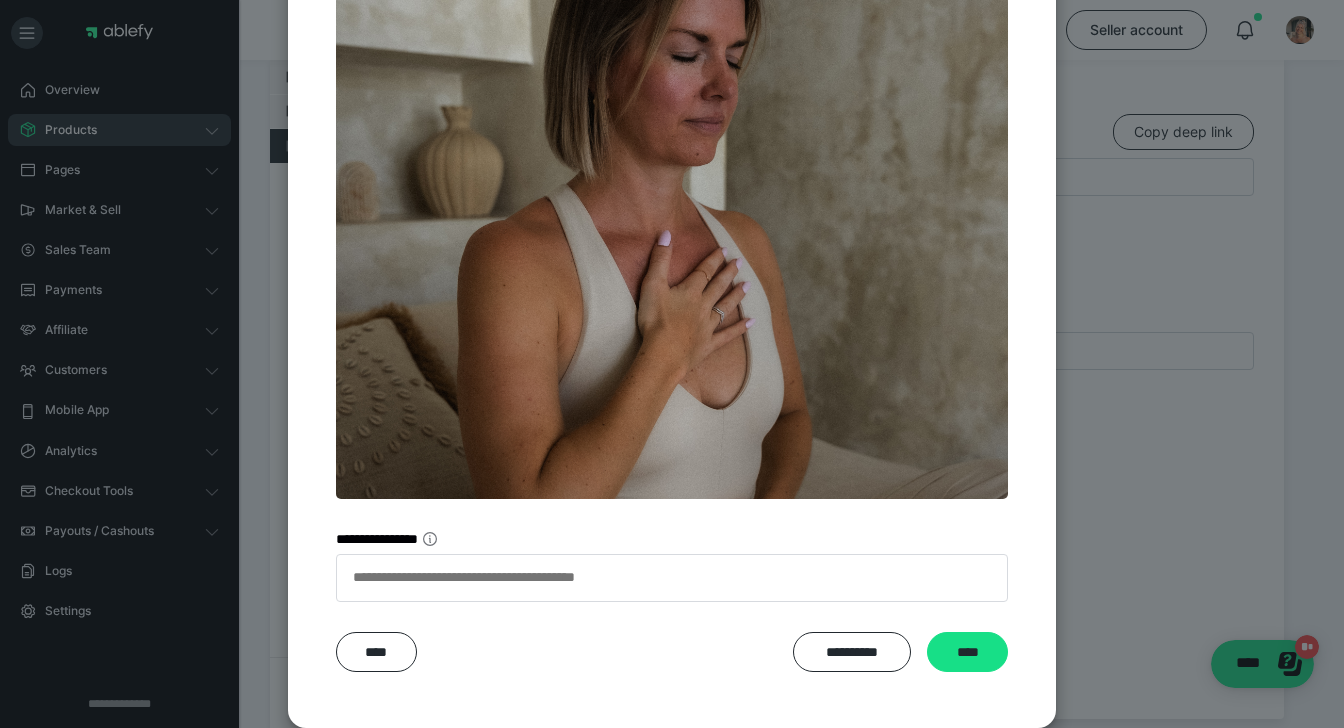 scroll, scrollTop: 134, scrollLeft: 0, axis: vertical 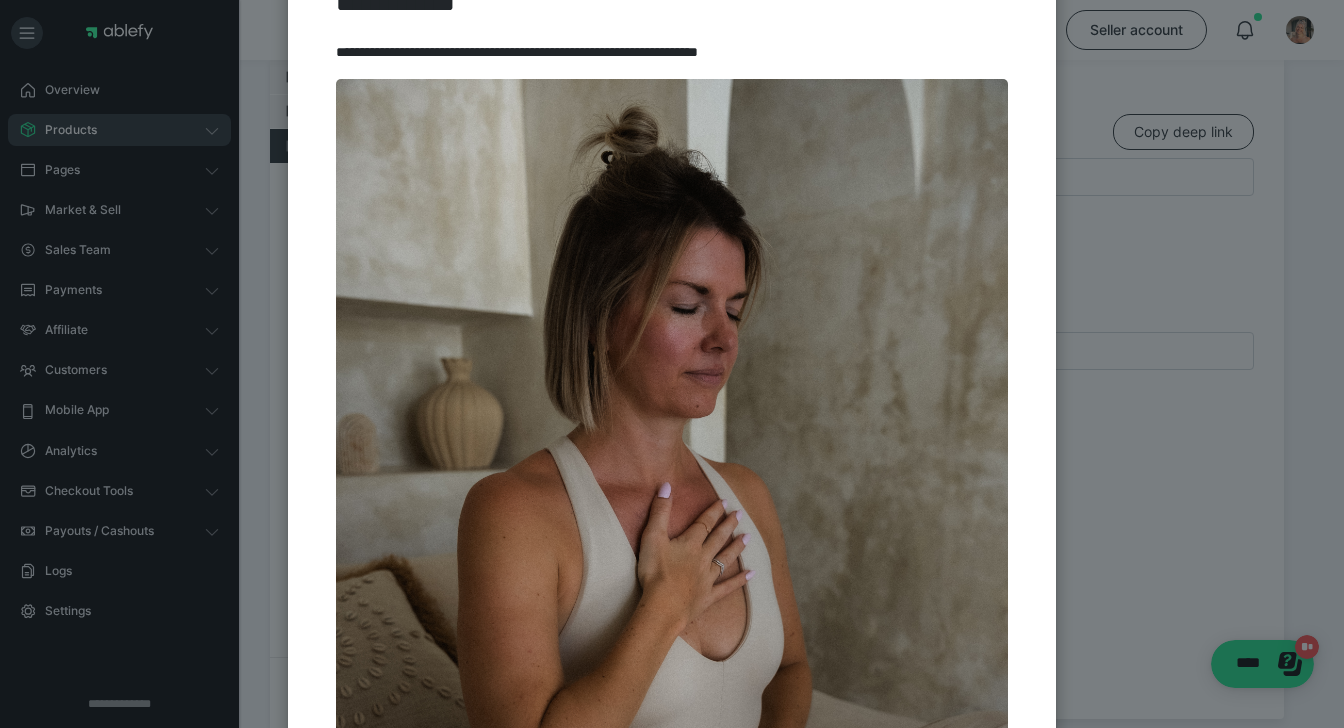 click on "****" at bounding box center (967, 904) 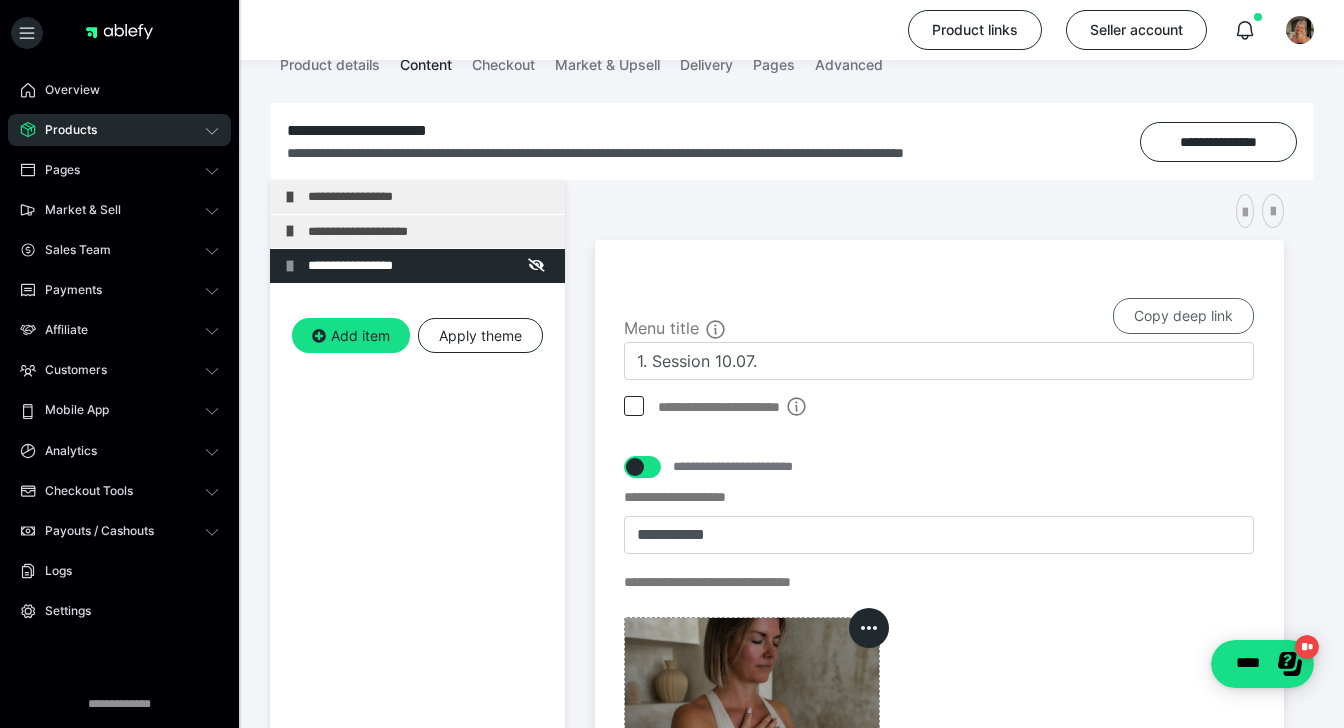 scroll, scrollTop: 75, scrollLeft: 0, axis: vertical 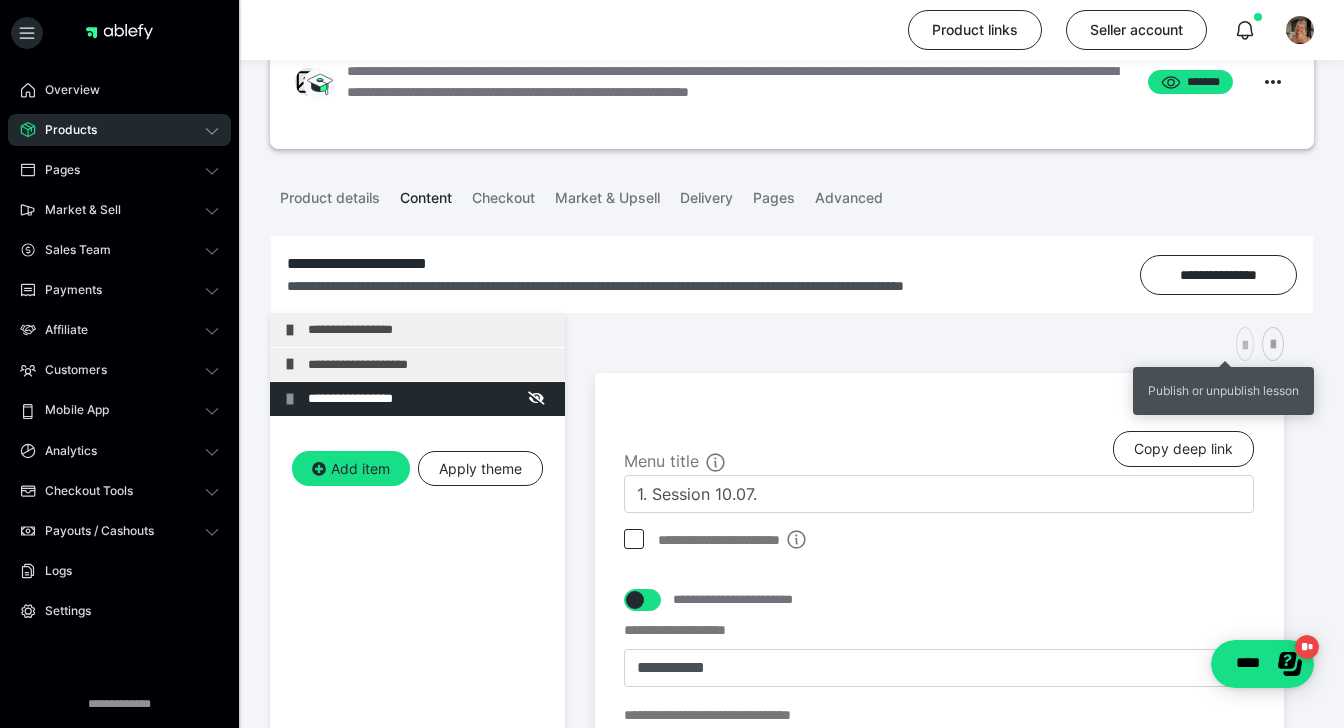 click at bounding box center [1245, 346] 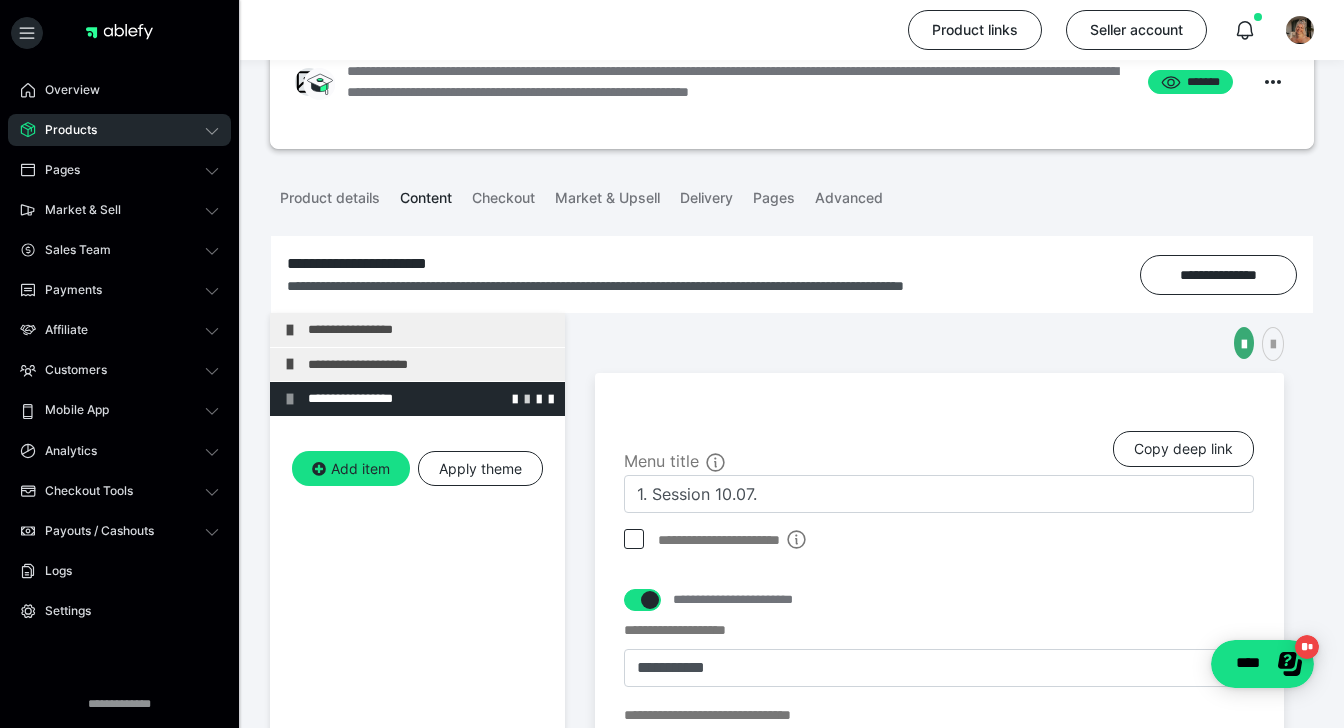 click at bounding box center (527, 398) 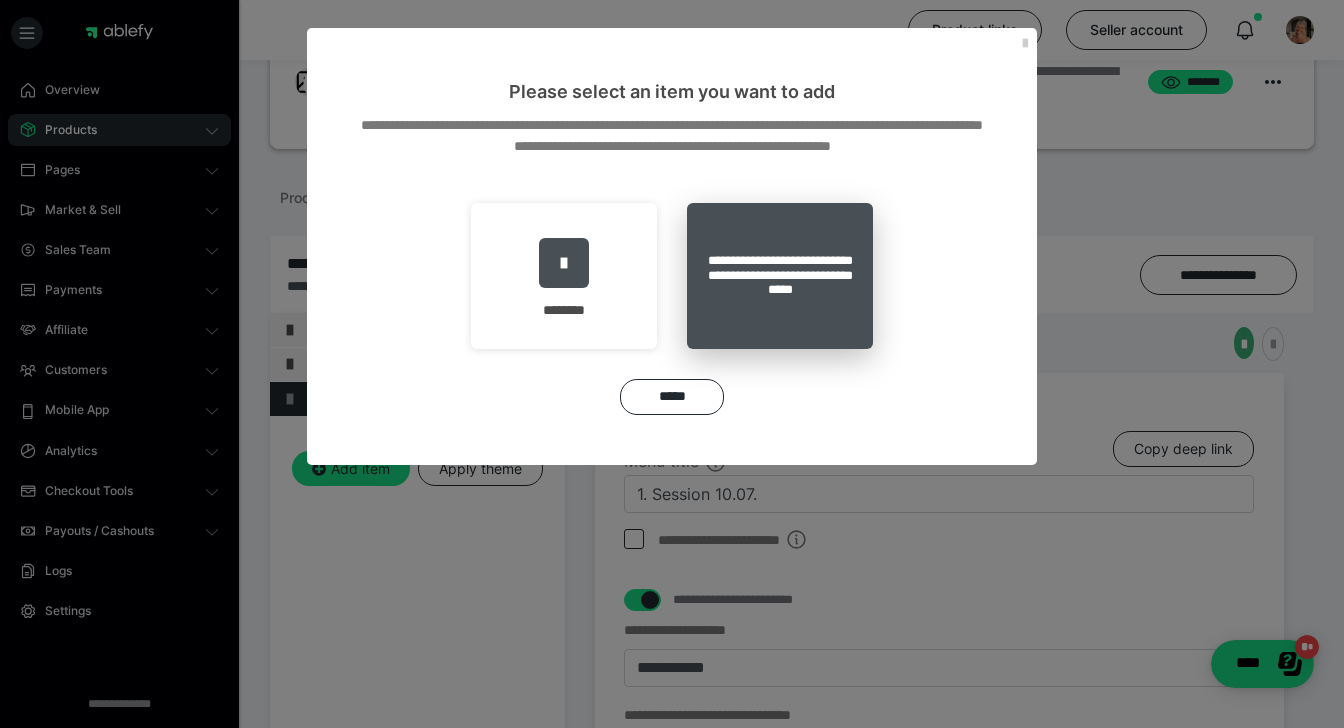 click on "**********" at bounding box center (780, 276) 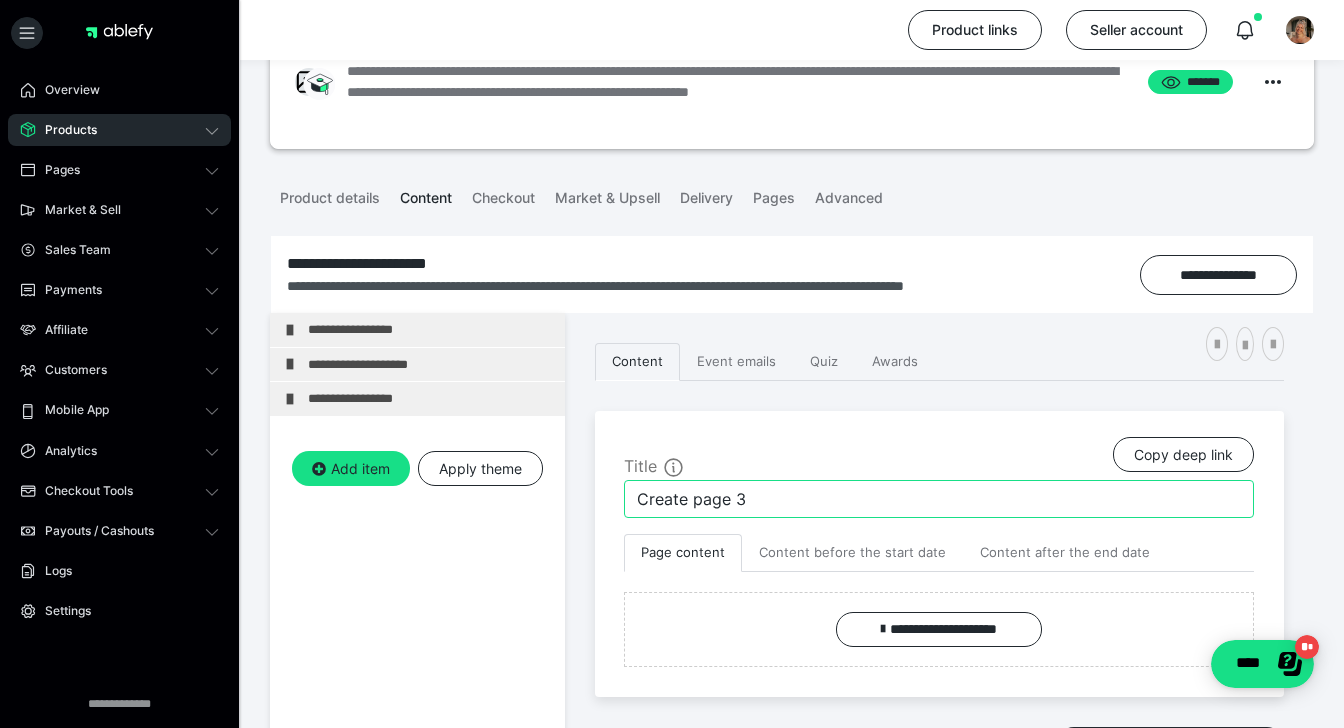click on "Create page 3" at bounding box center (939, 499) 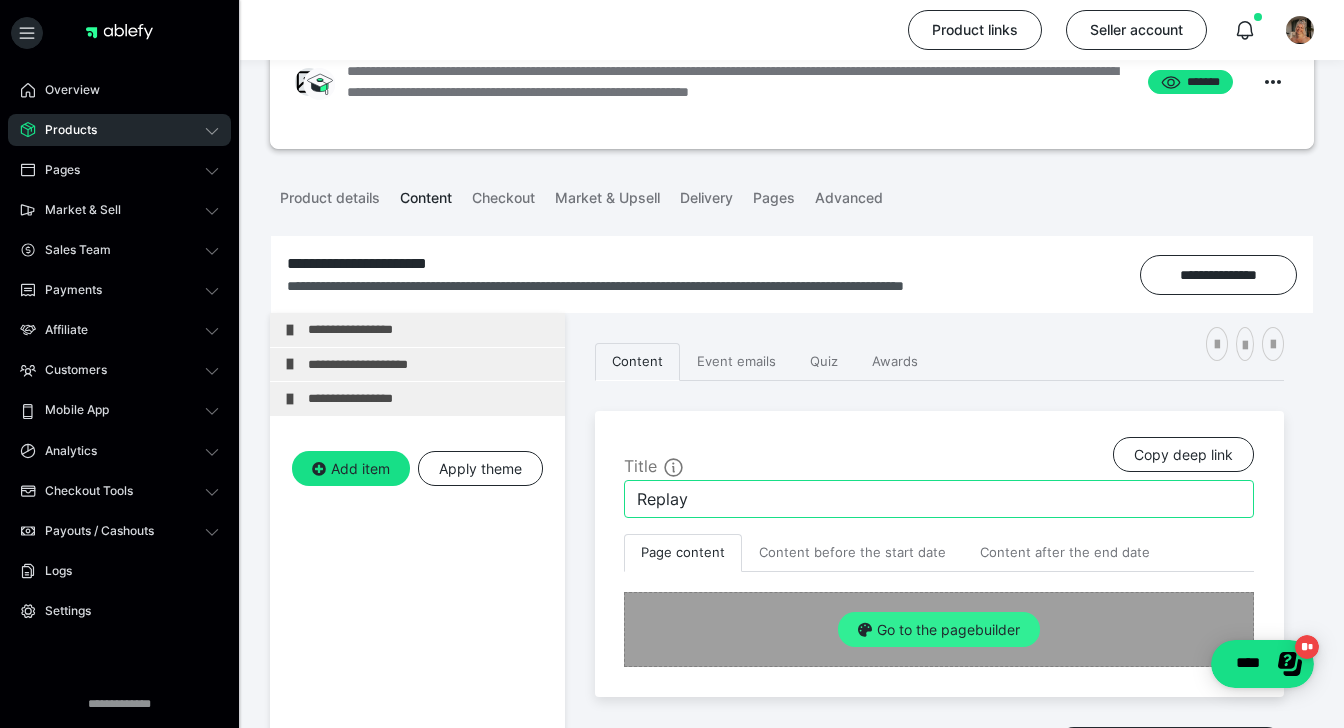type on "Replay" 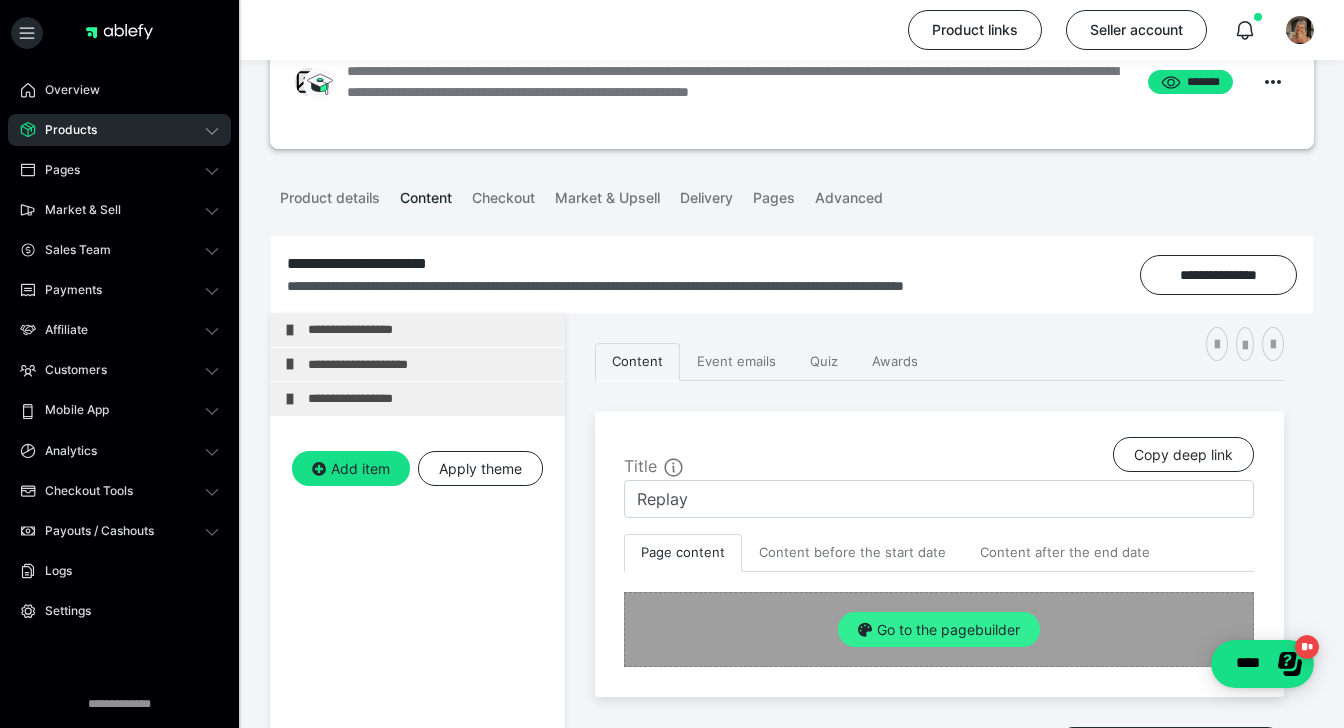 click on "Go to the pagebuilder" at bounding box center [939, 630] 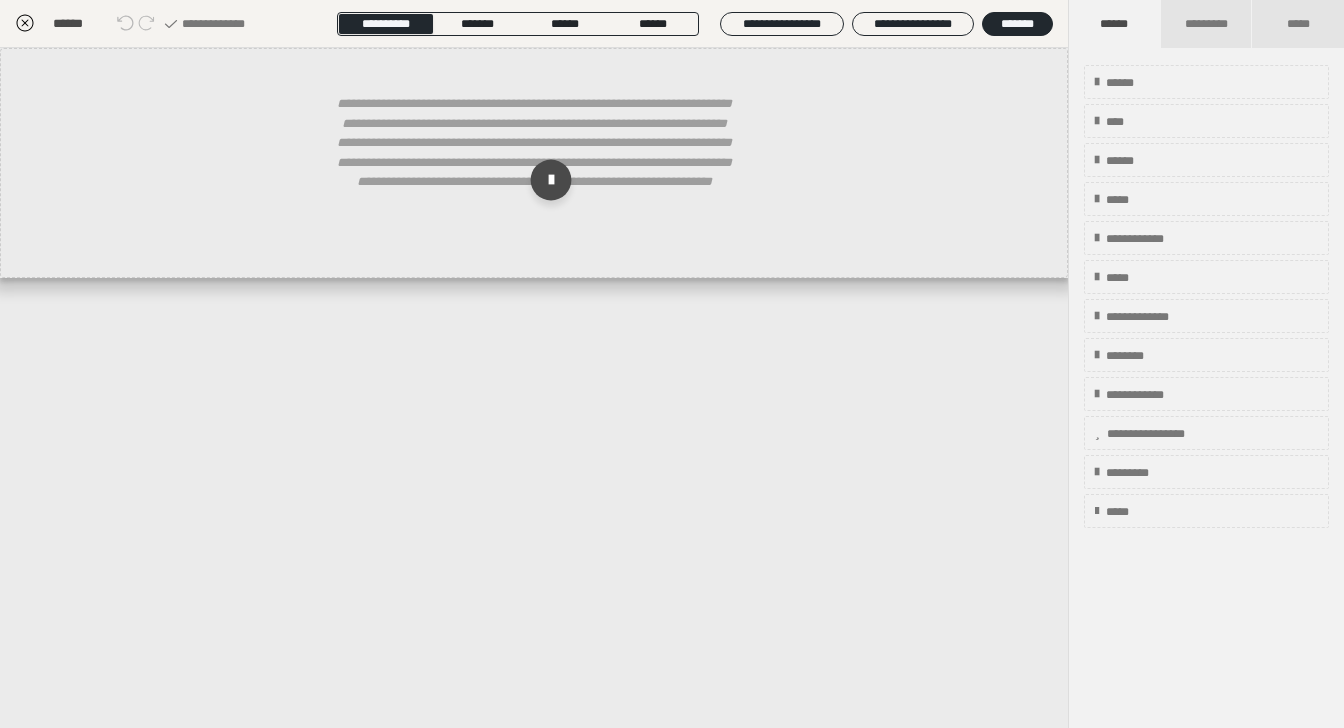 click at bounding box center [551, 180] 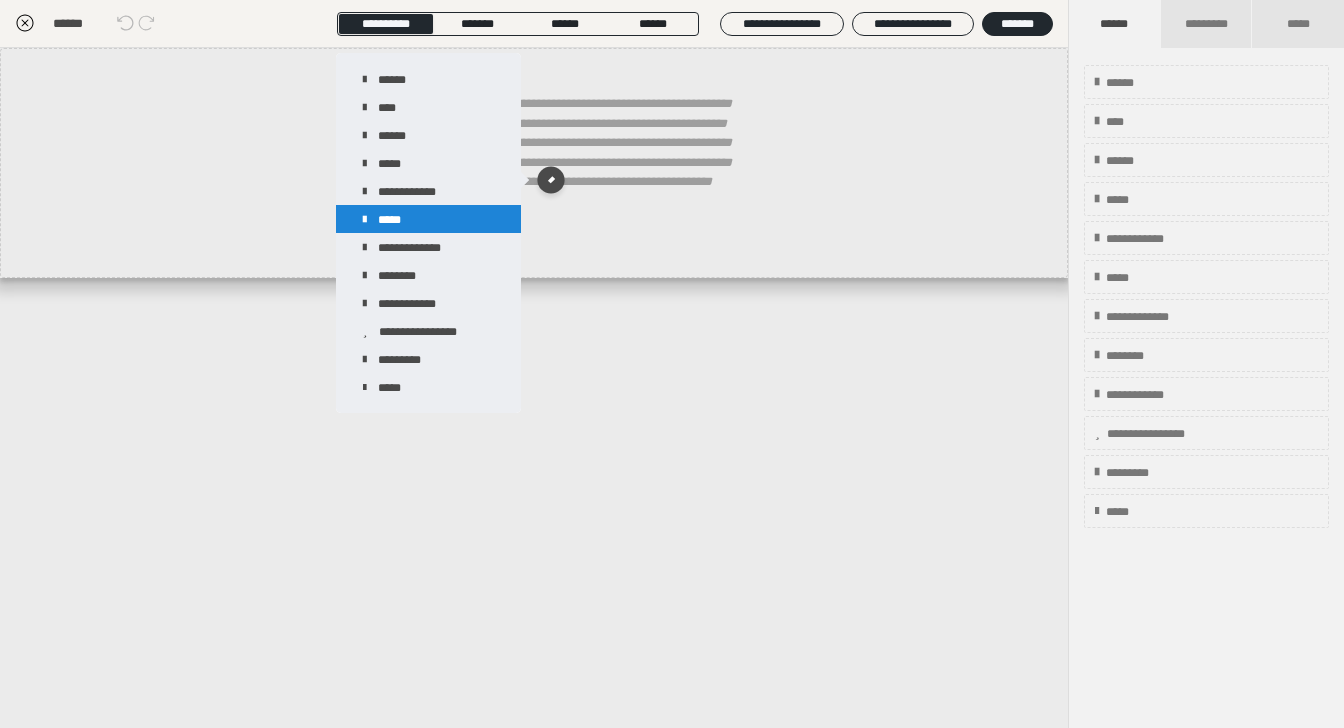click on "*****" at bounding box center (428, 219) 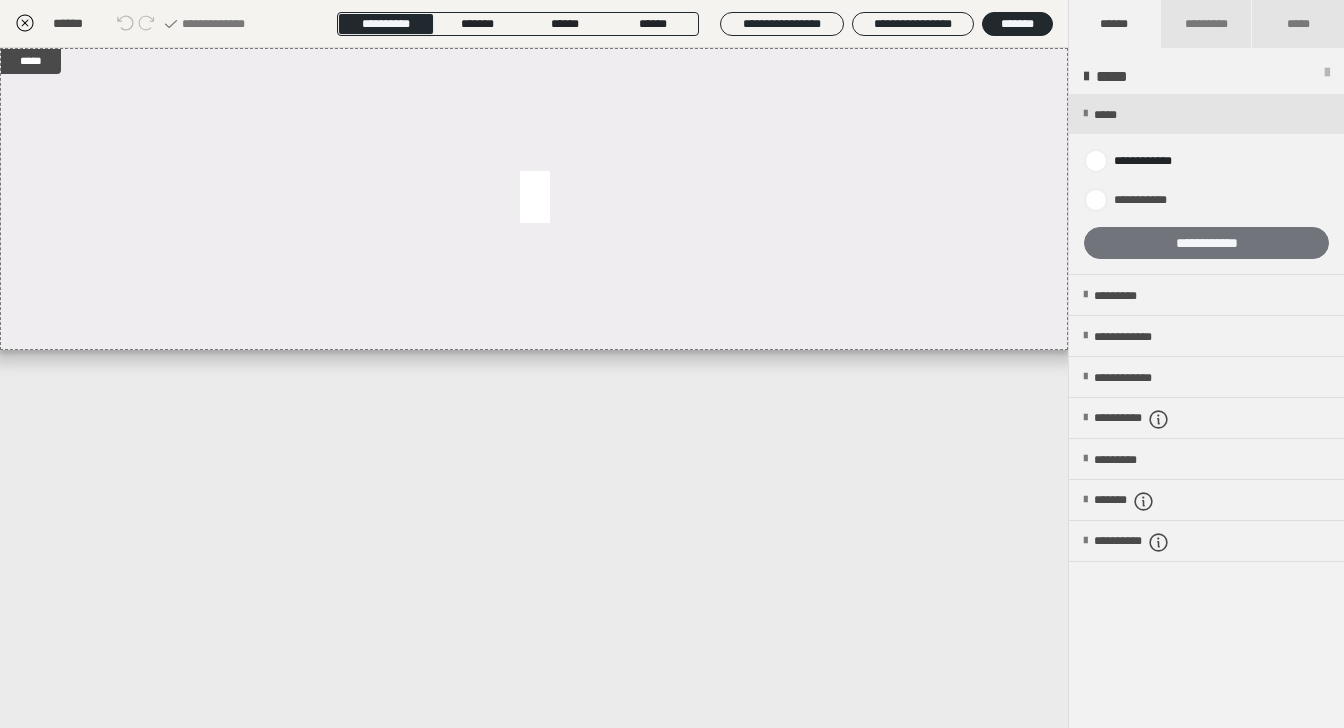 click on "**********" at bounding box center [1206, 243] 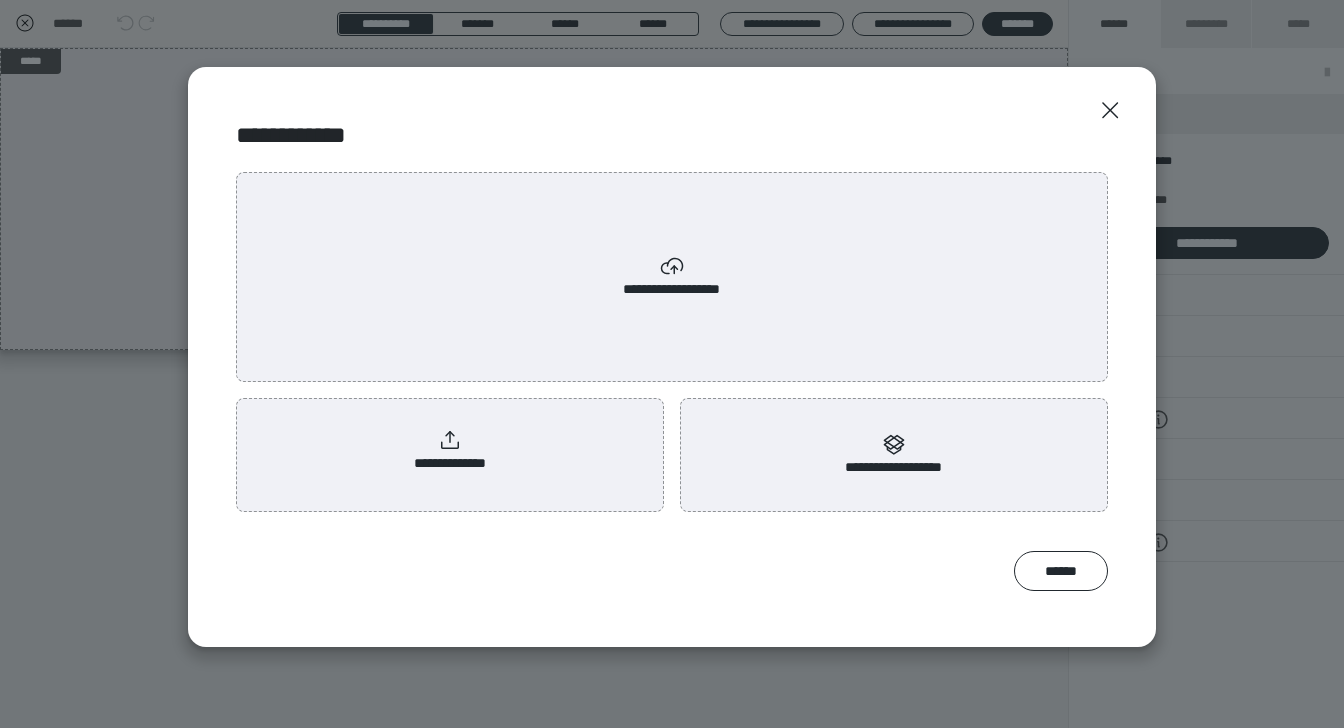 click on "**********" at bounding box center (450, 451) 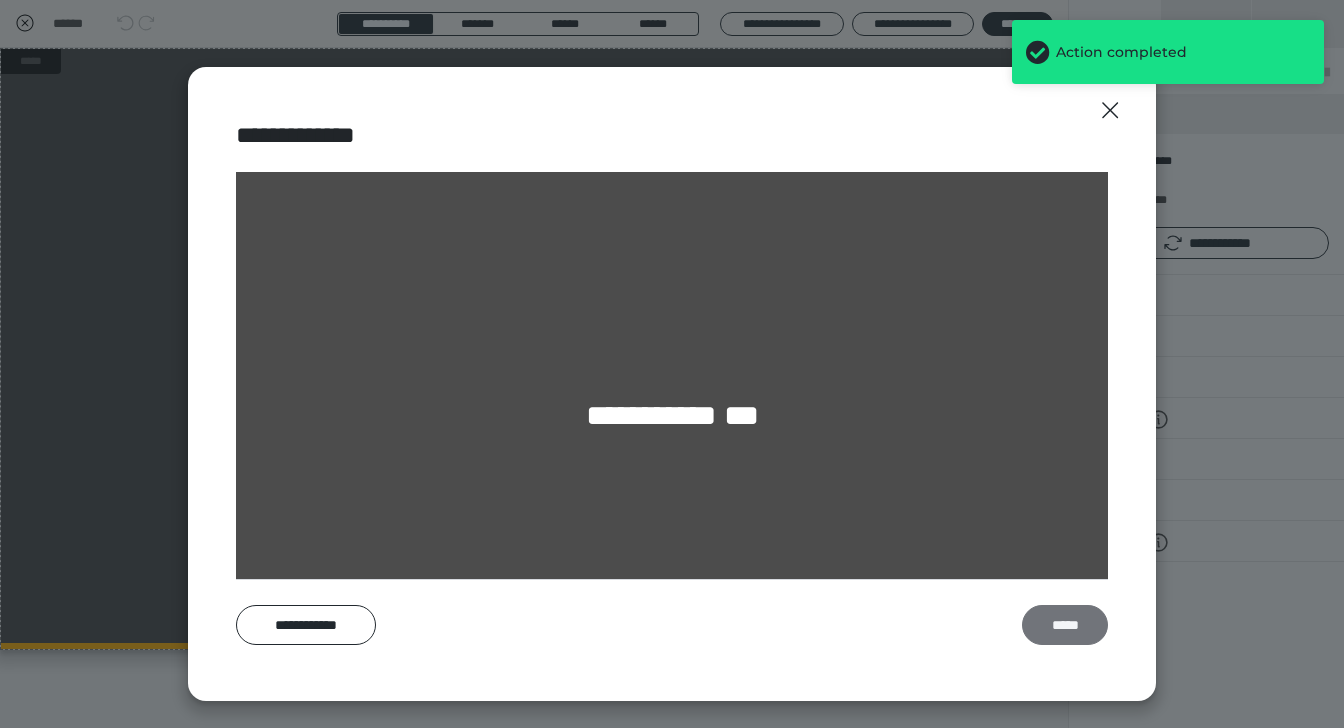 click on "*****" at bounding box center [1065, 625] 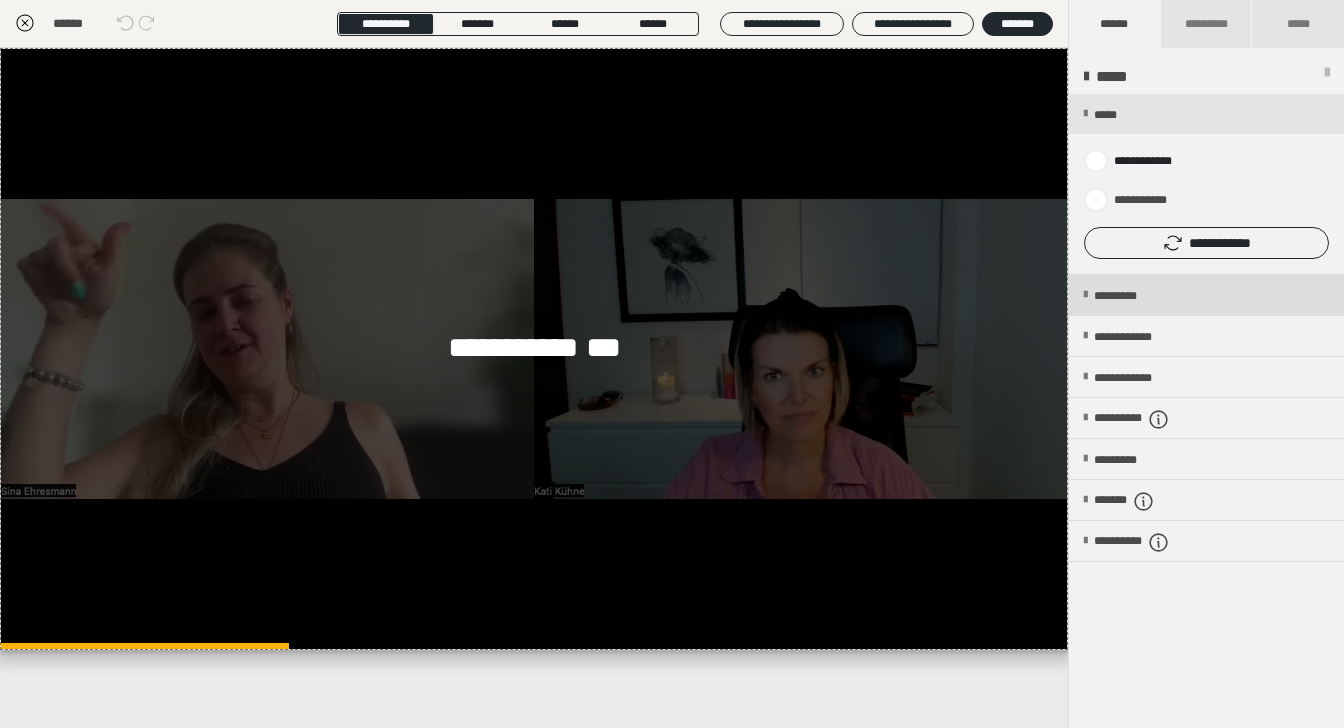 click on "*********" at bounding box center (1132, 296) 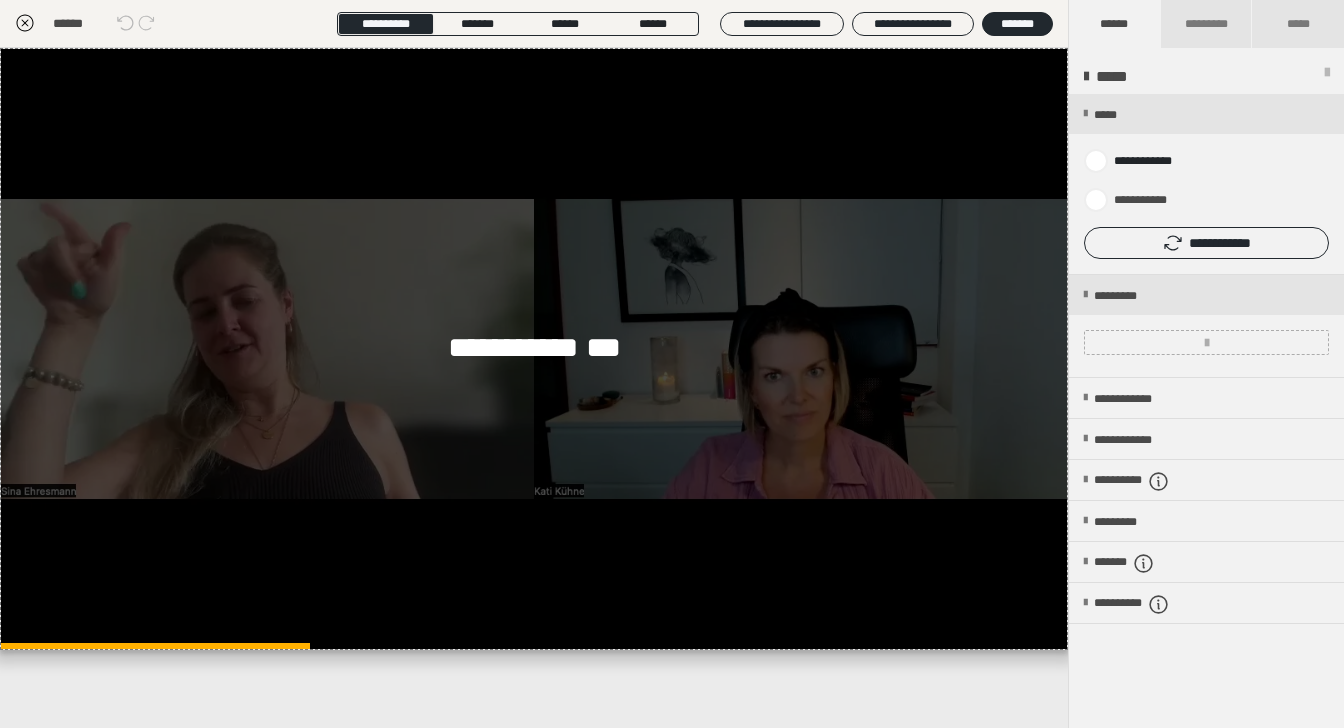 click on "*********" at bounding box center [1206, 326] 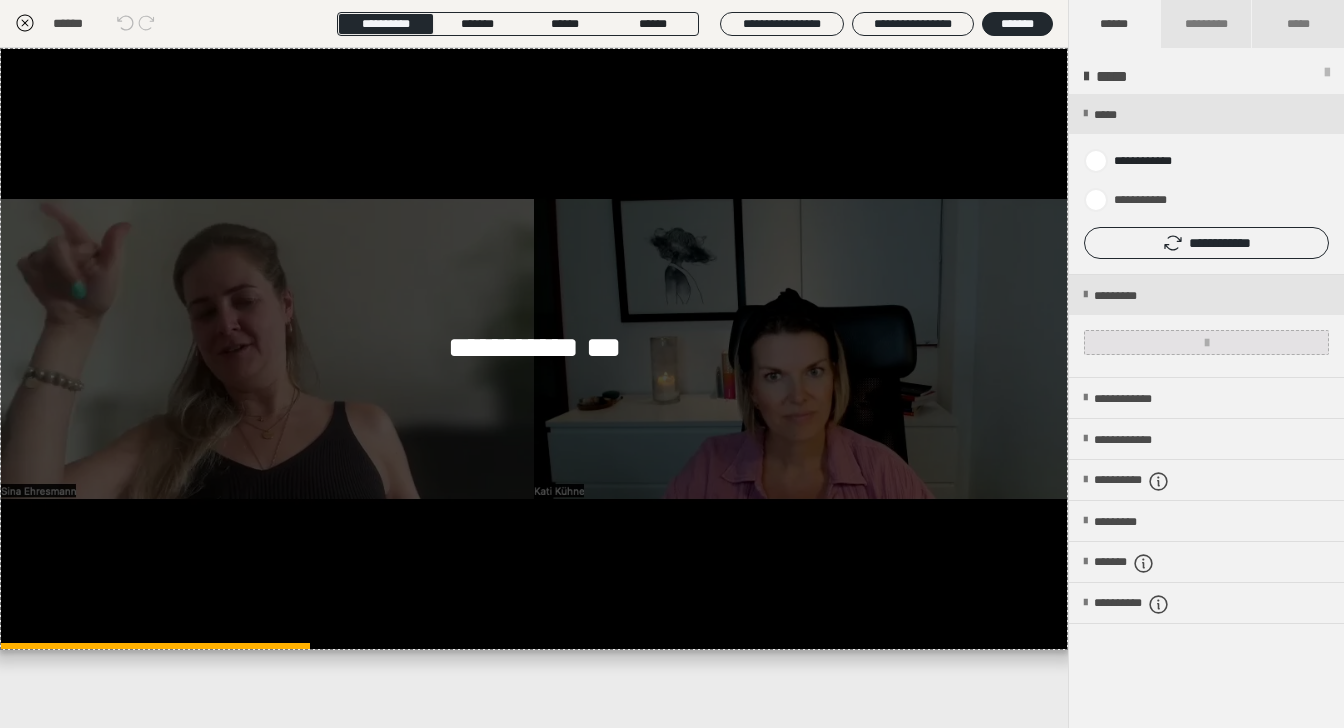 click at bounding box center [1206, 342] 